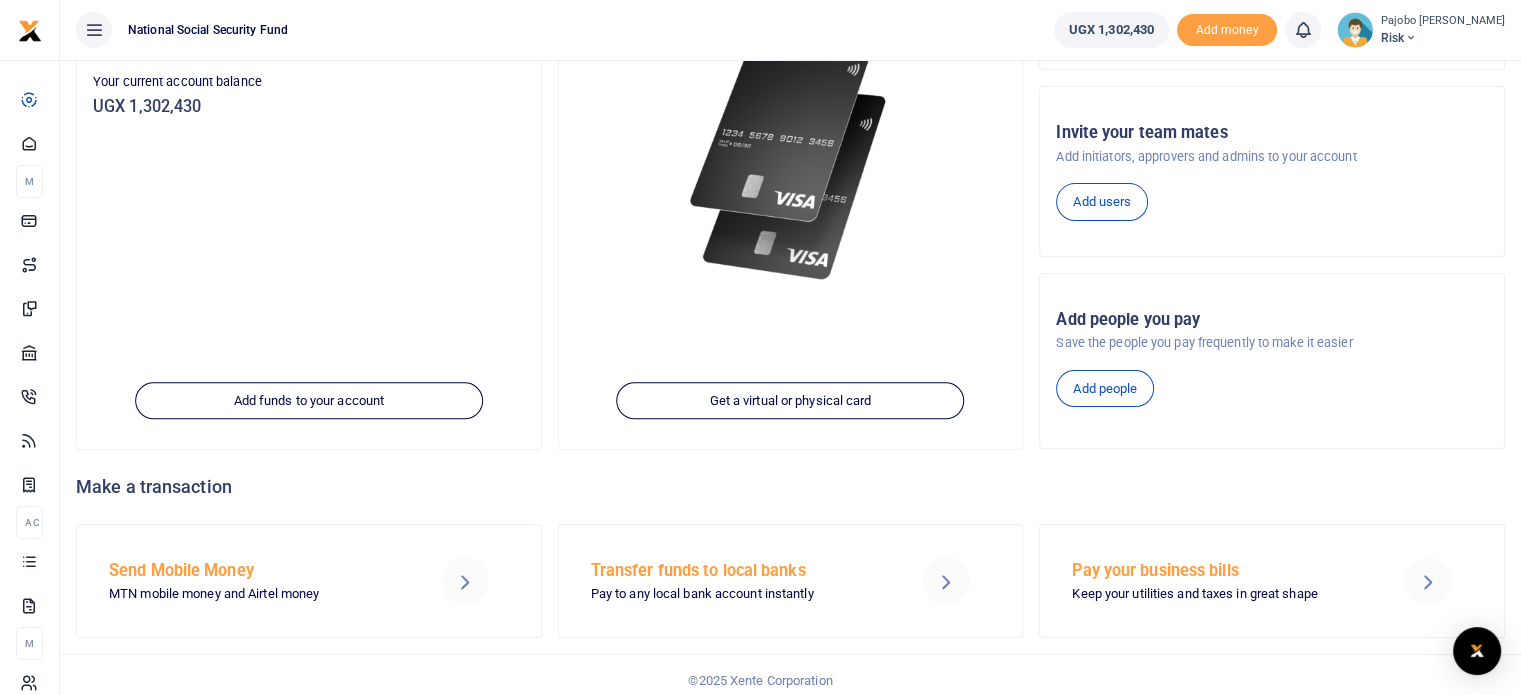 scroll, scrollTop: 282, scrollLeft: 0, axis: vertical 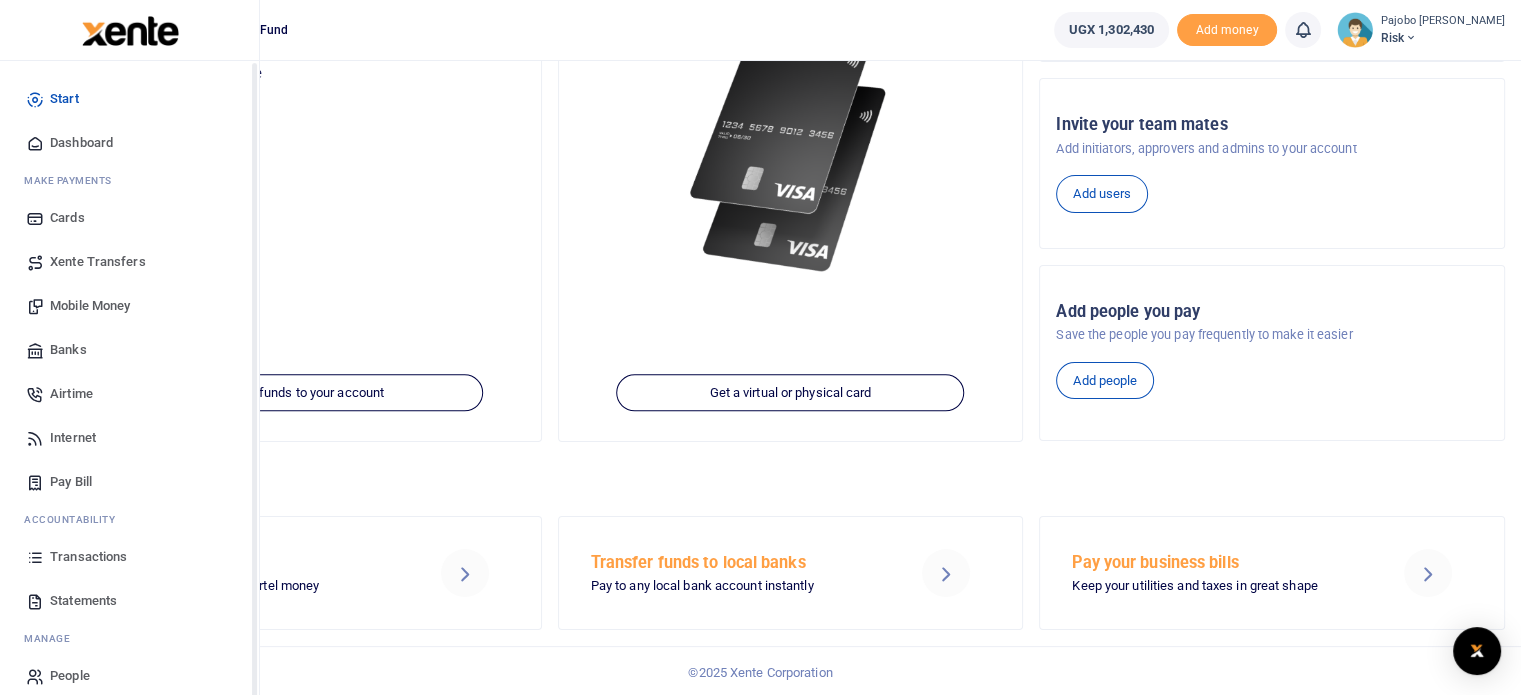 click on "Transactions" at bounding box center [88, 557] 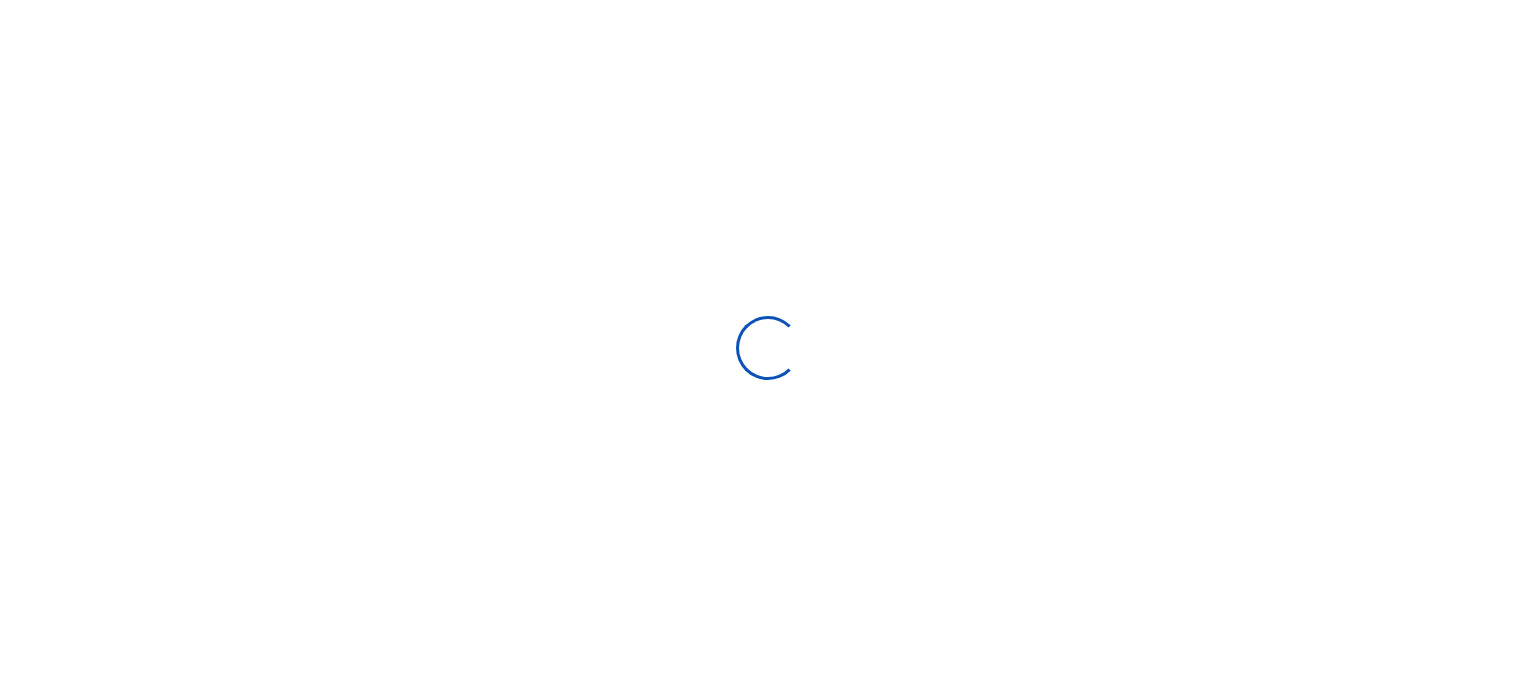 select 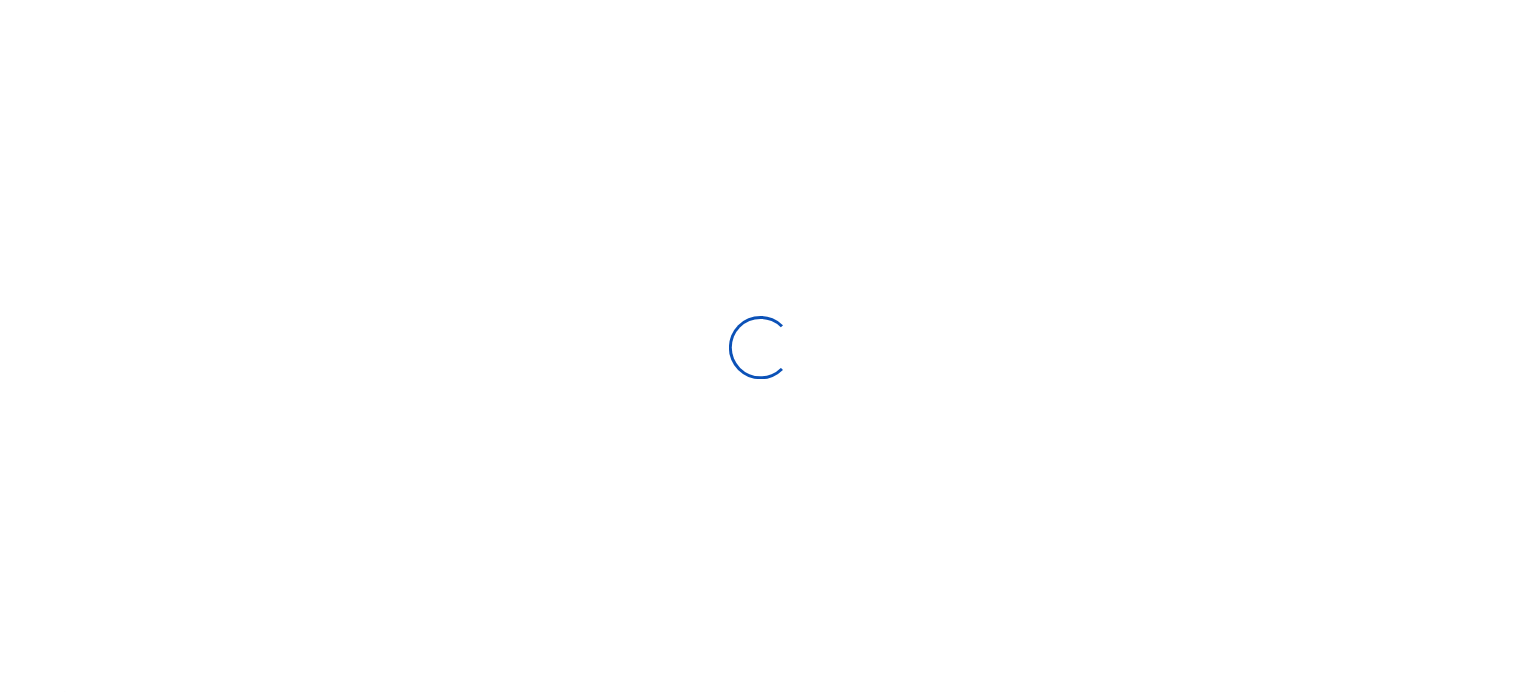 scroll, scrollTop: 0, scrollLeft: 0, axis: both 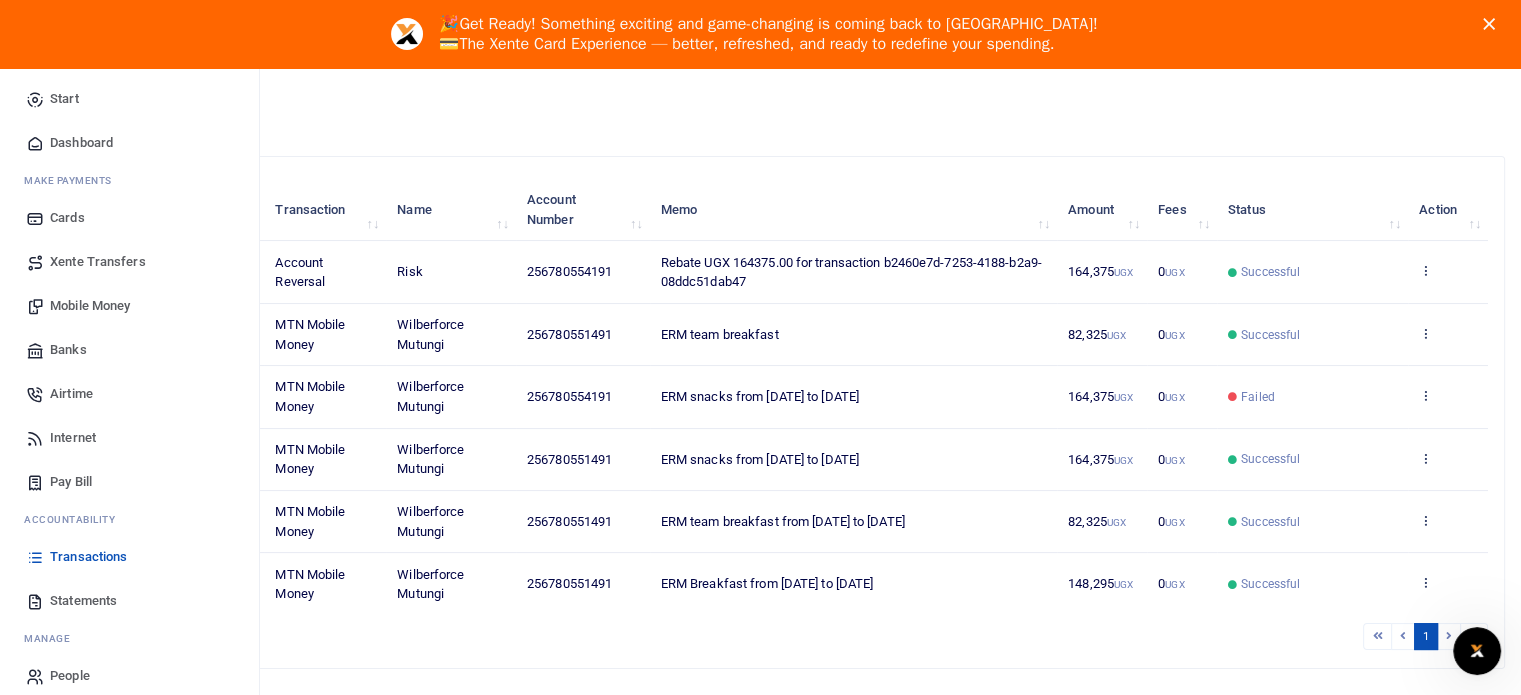 click on "Mobile Money" at bounding box center [90, 306] 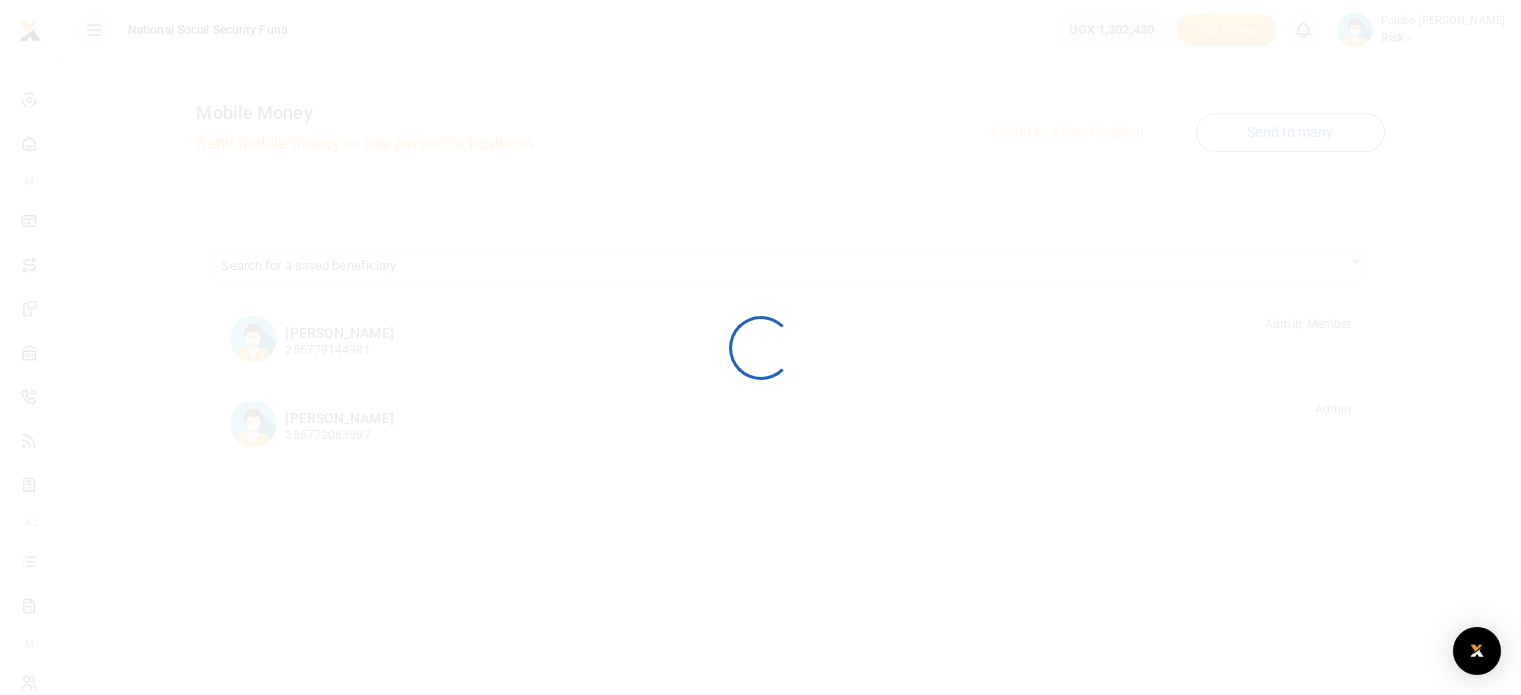 scroll, scrollTop: 0, scrollLeft: 0, axis: both 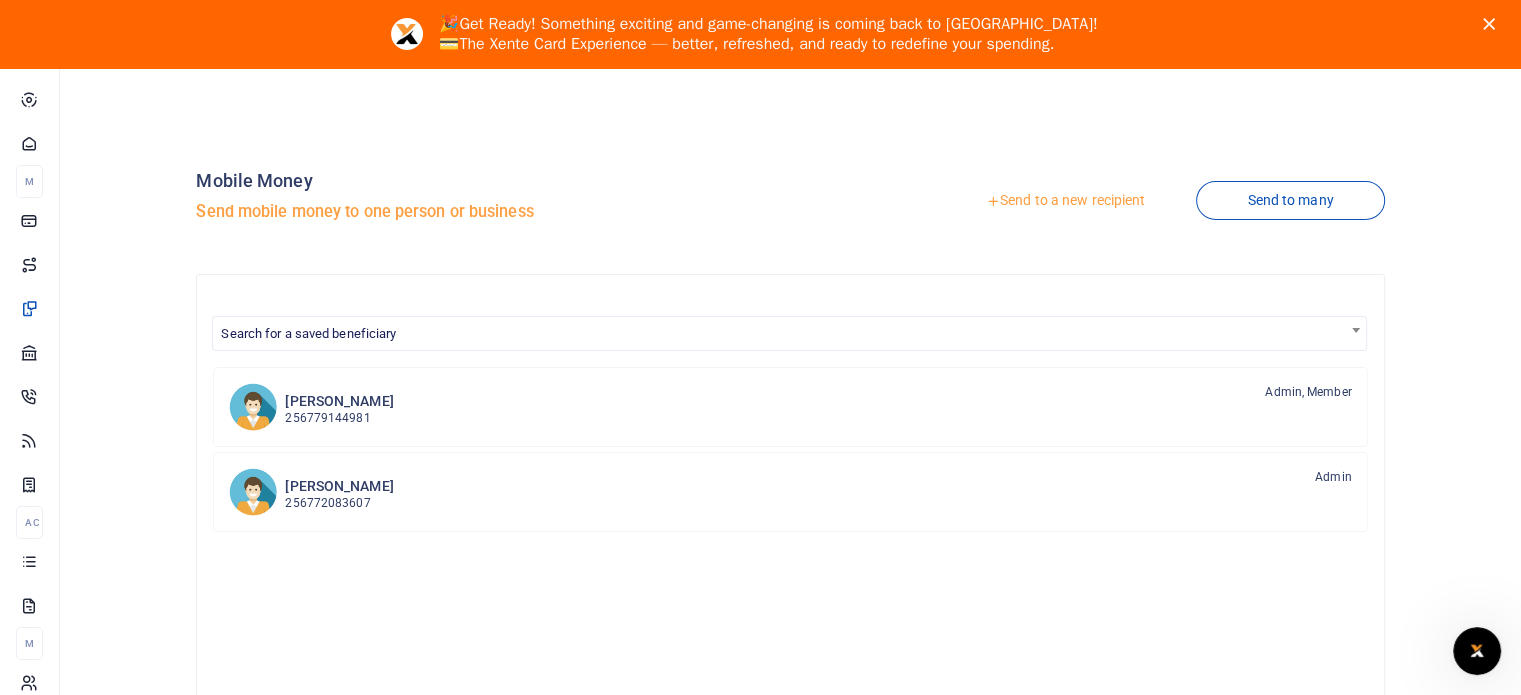 click on "Send to a new recipient" at bounding box center [1065, 201] 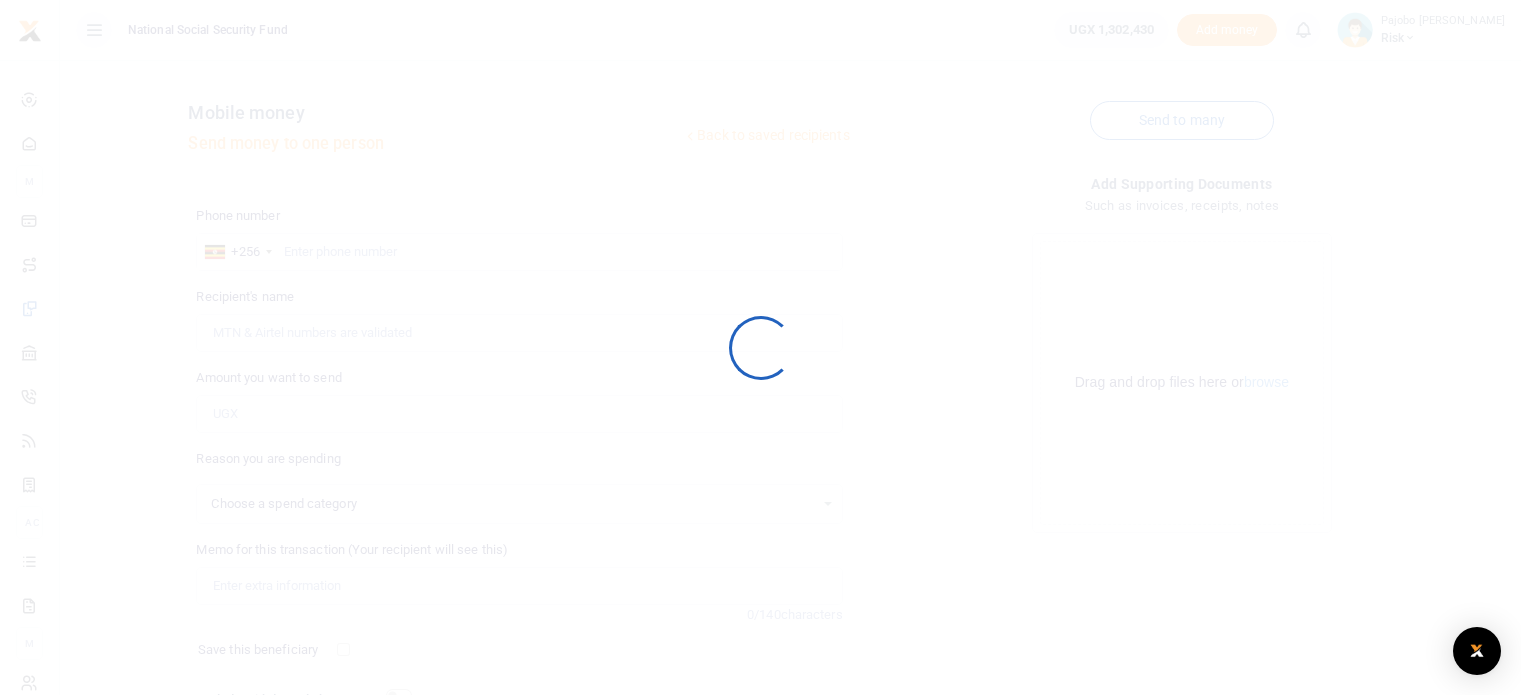 scroll, scrollTop: 0, scrollLeft: 0, axis: both 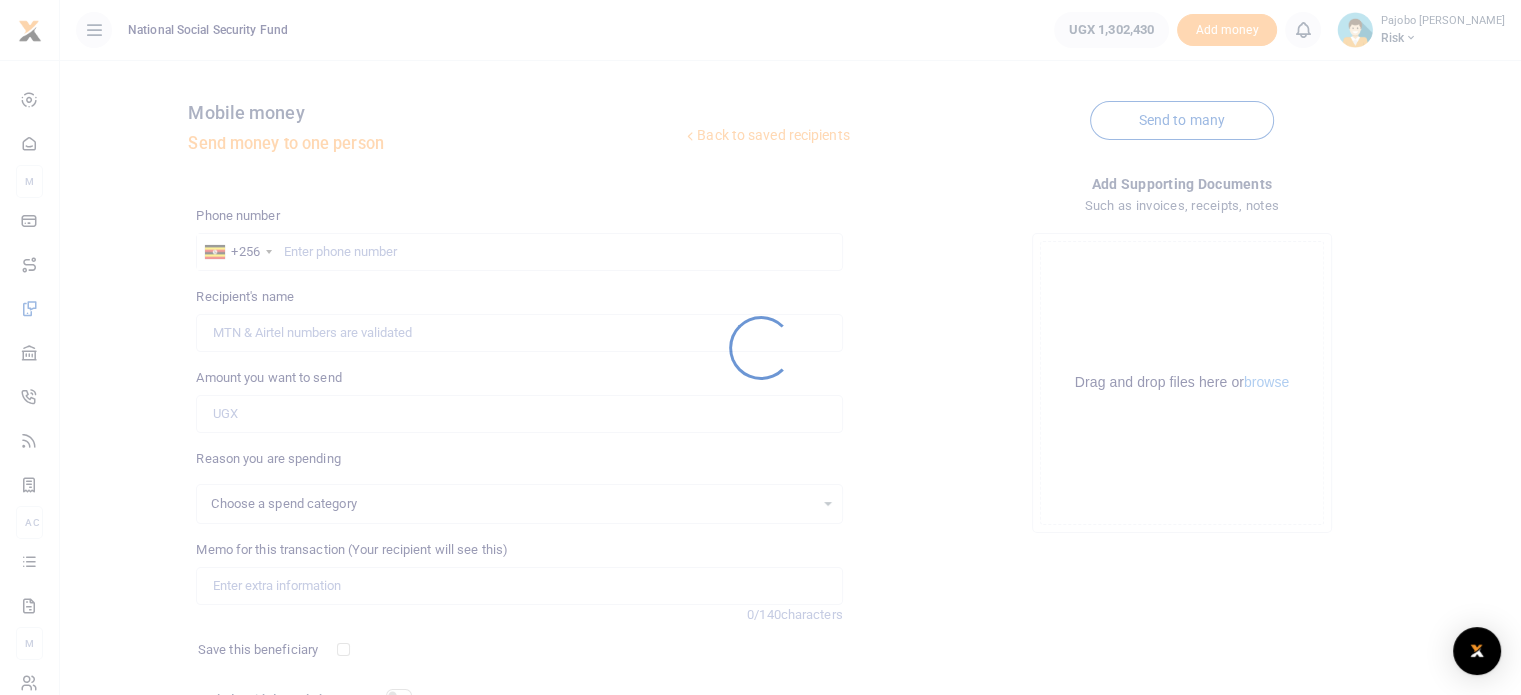 select 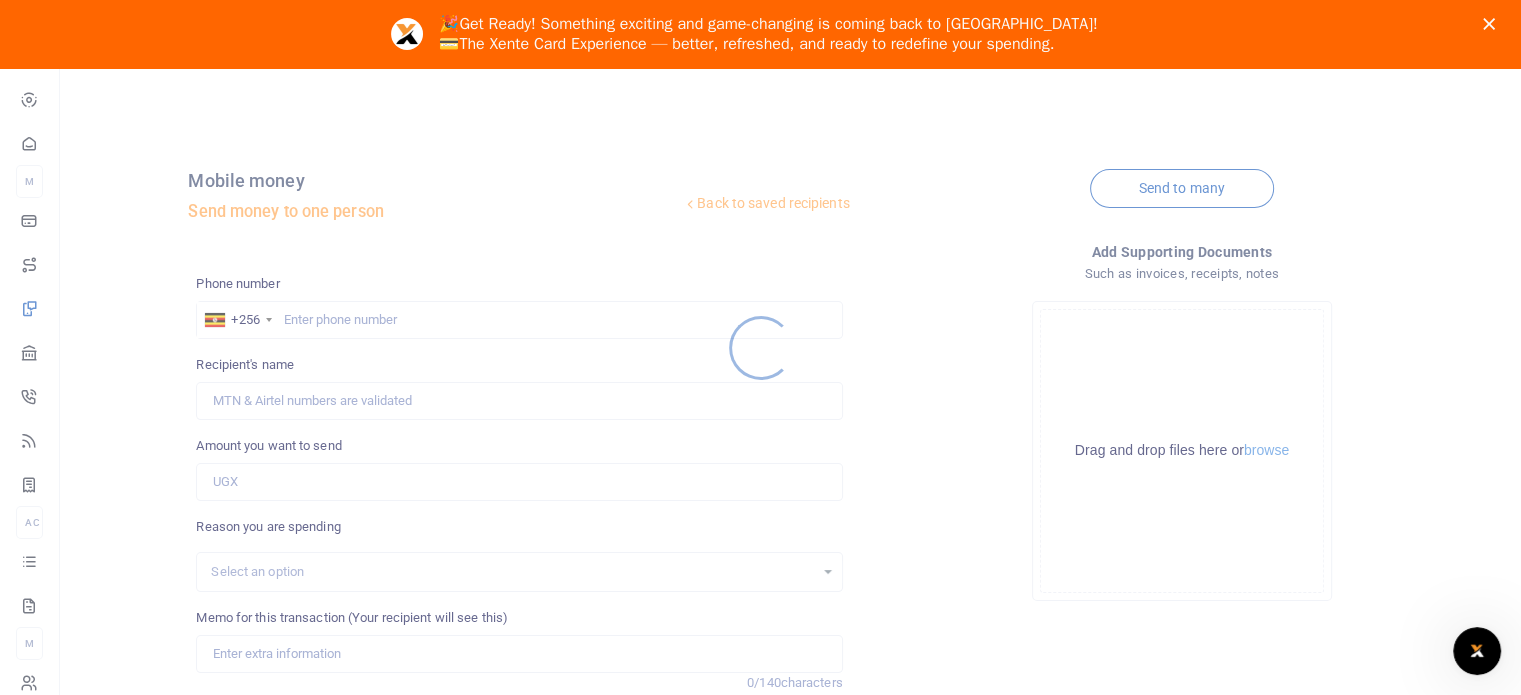 scroll, scrollTop: 0, scrollLeft: 0, axis: both 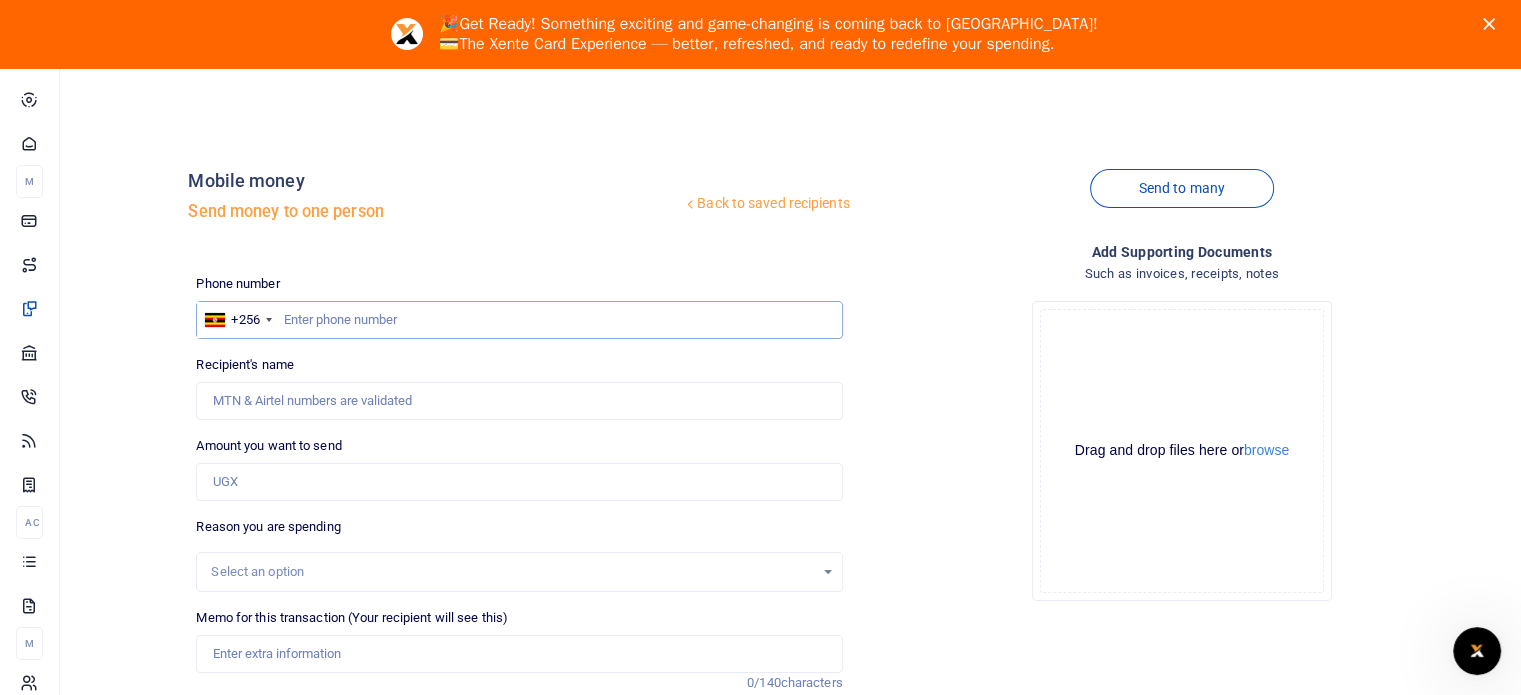 click at bounding box center [519, 320] 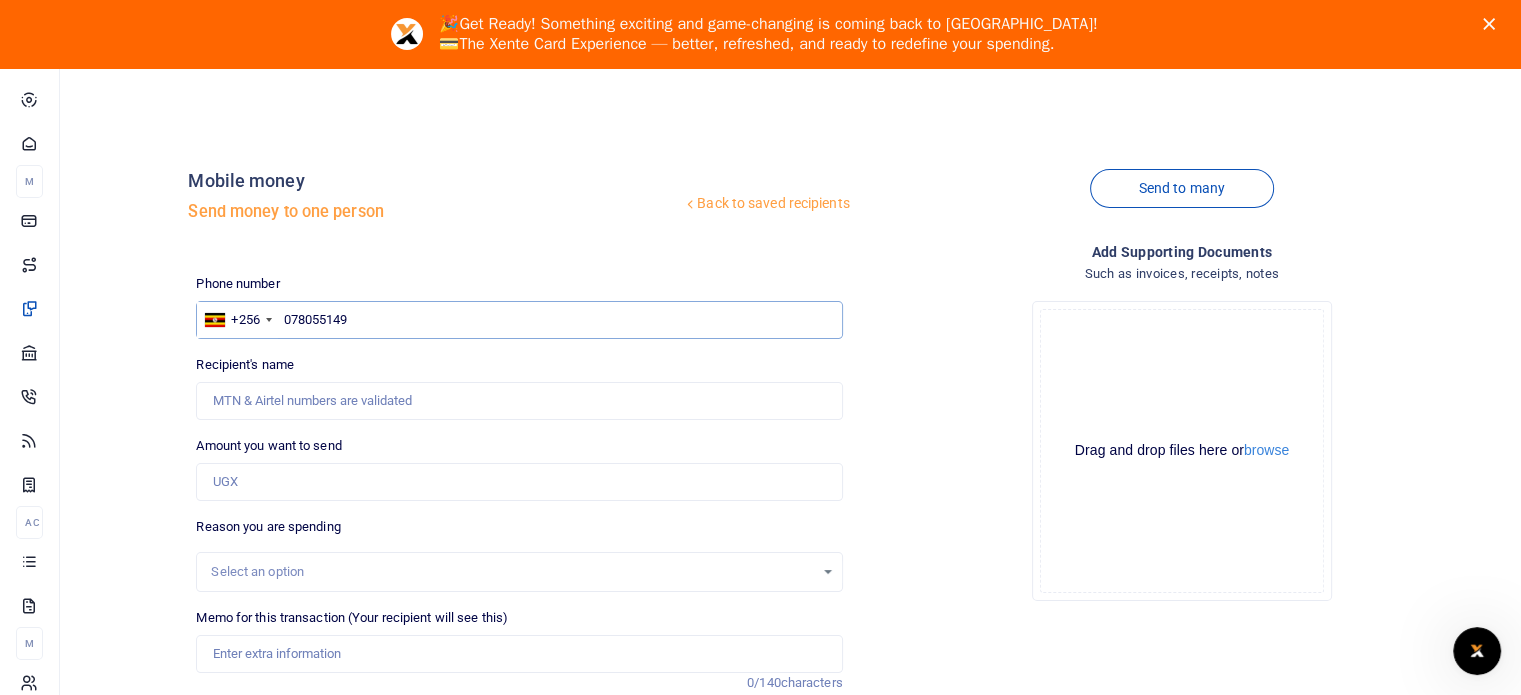 type on "0780551491" 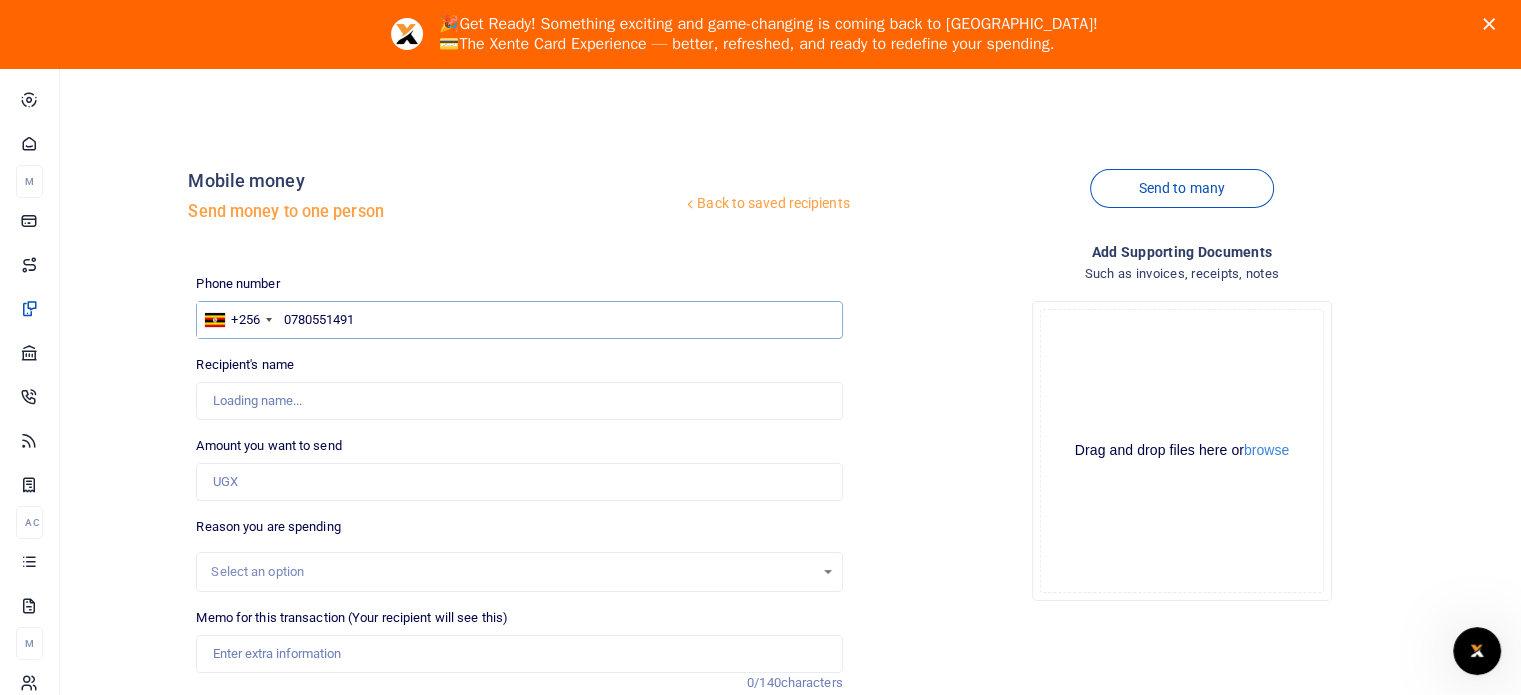 type on "Wilberforce Mutungi" 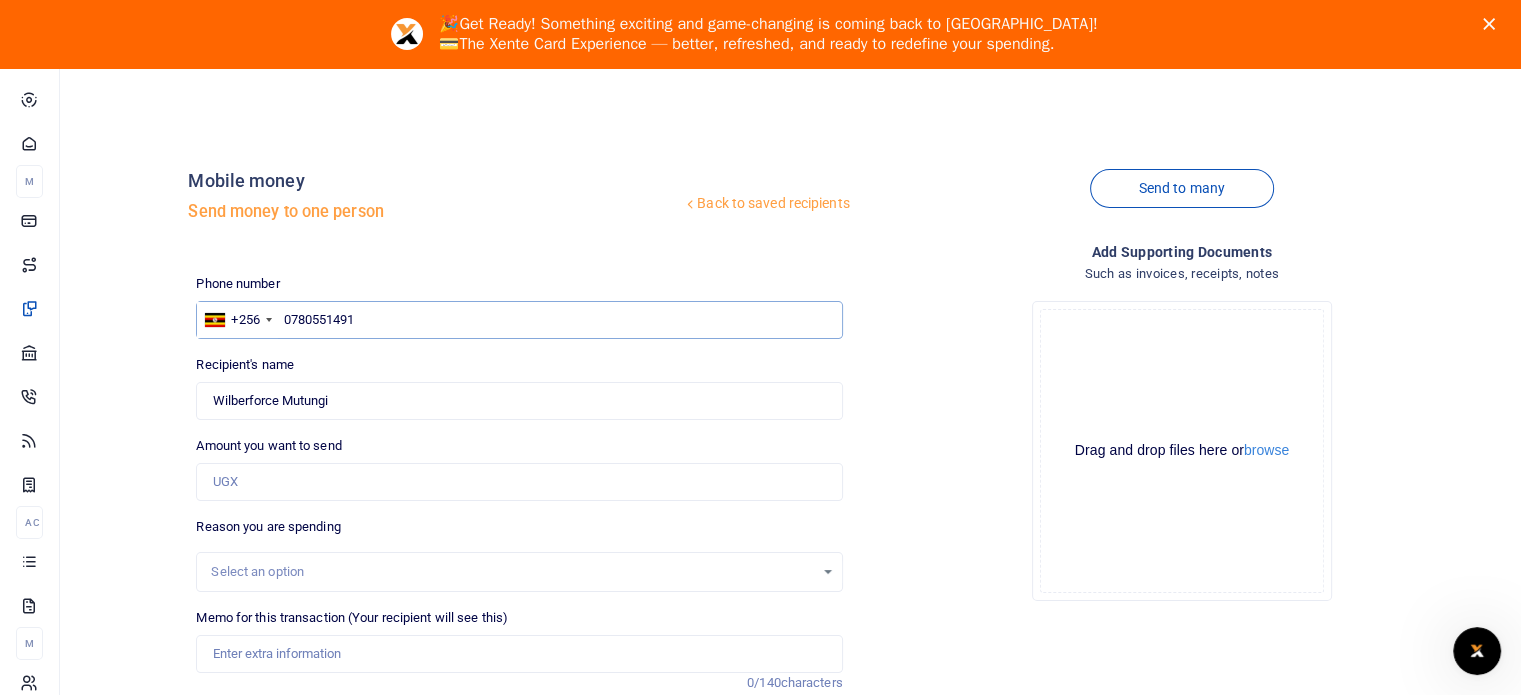 type on "0780551491" 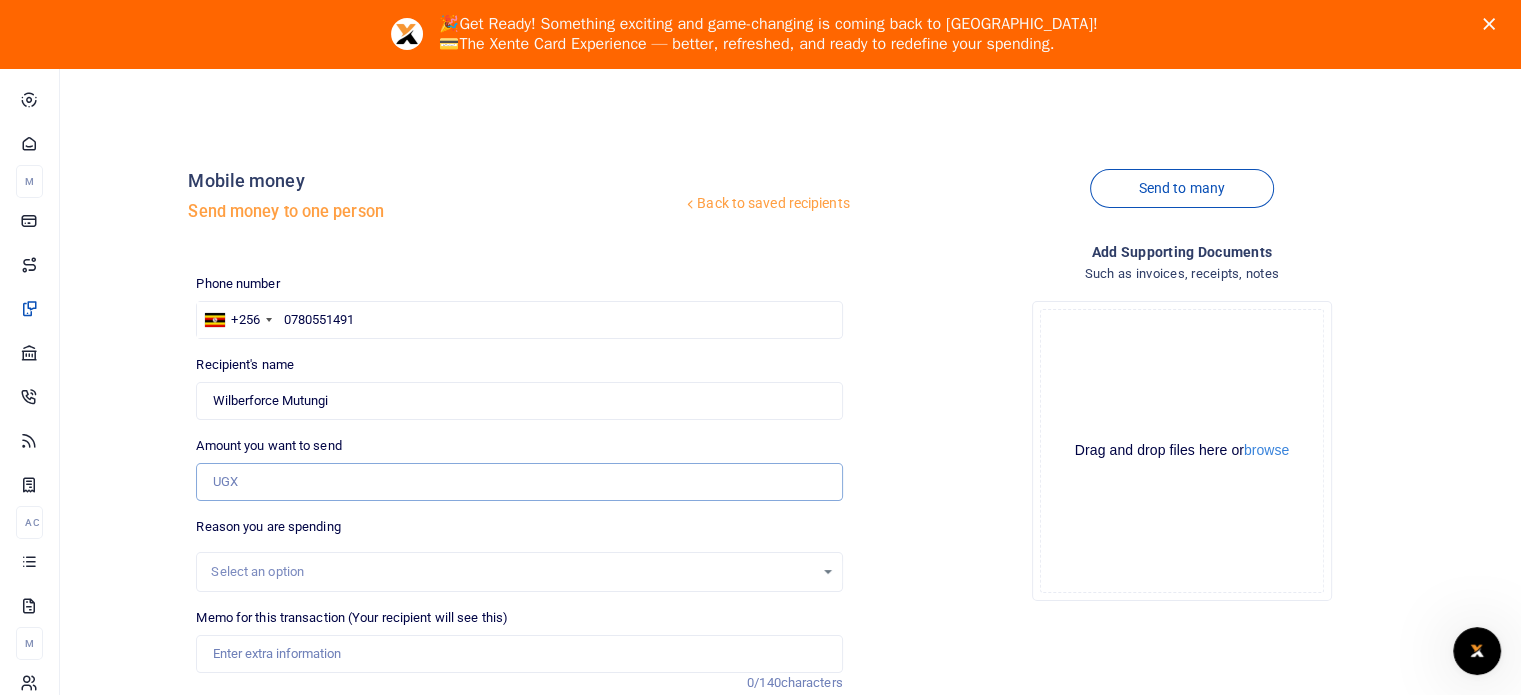 click on "Amount you want to send" at bounding box center (519, 482) 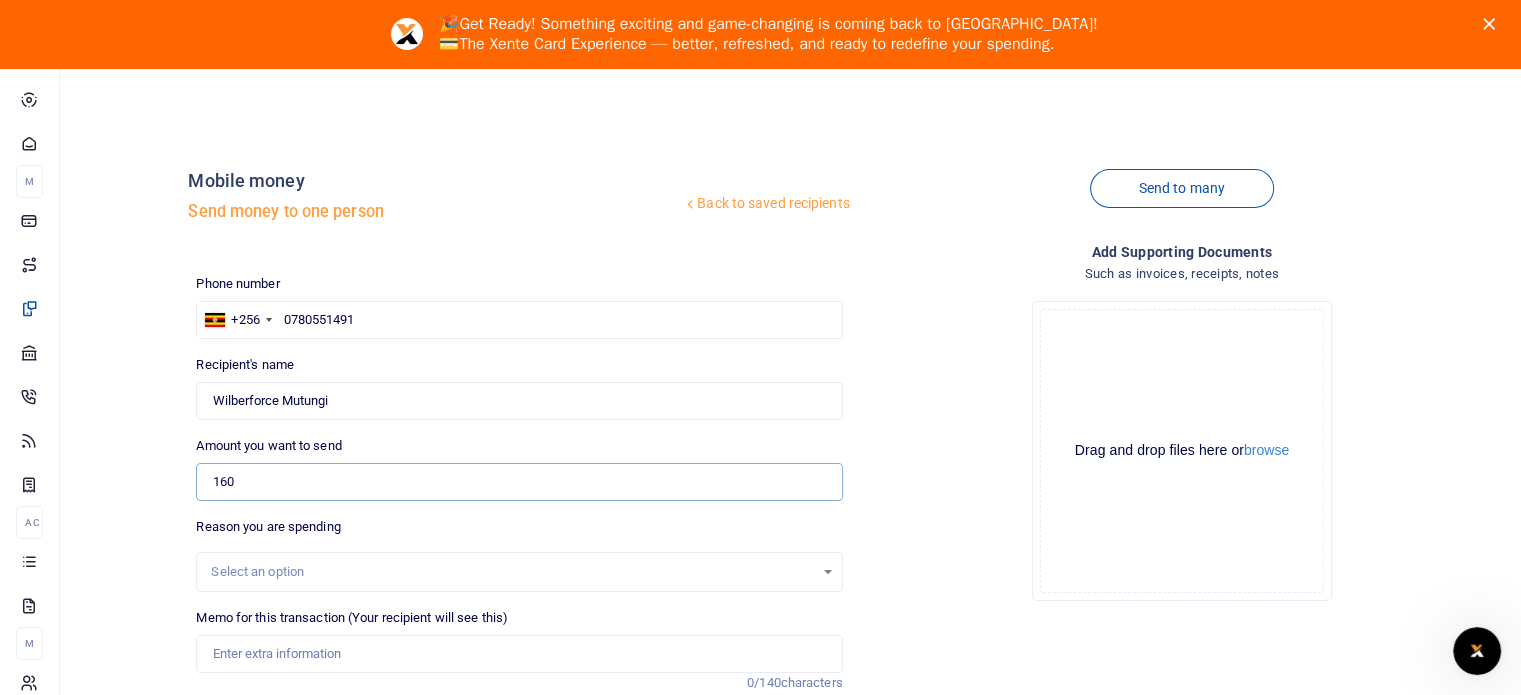 type on "160,000" 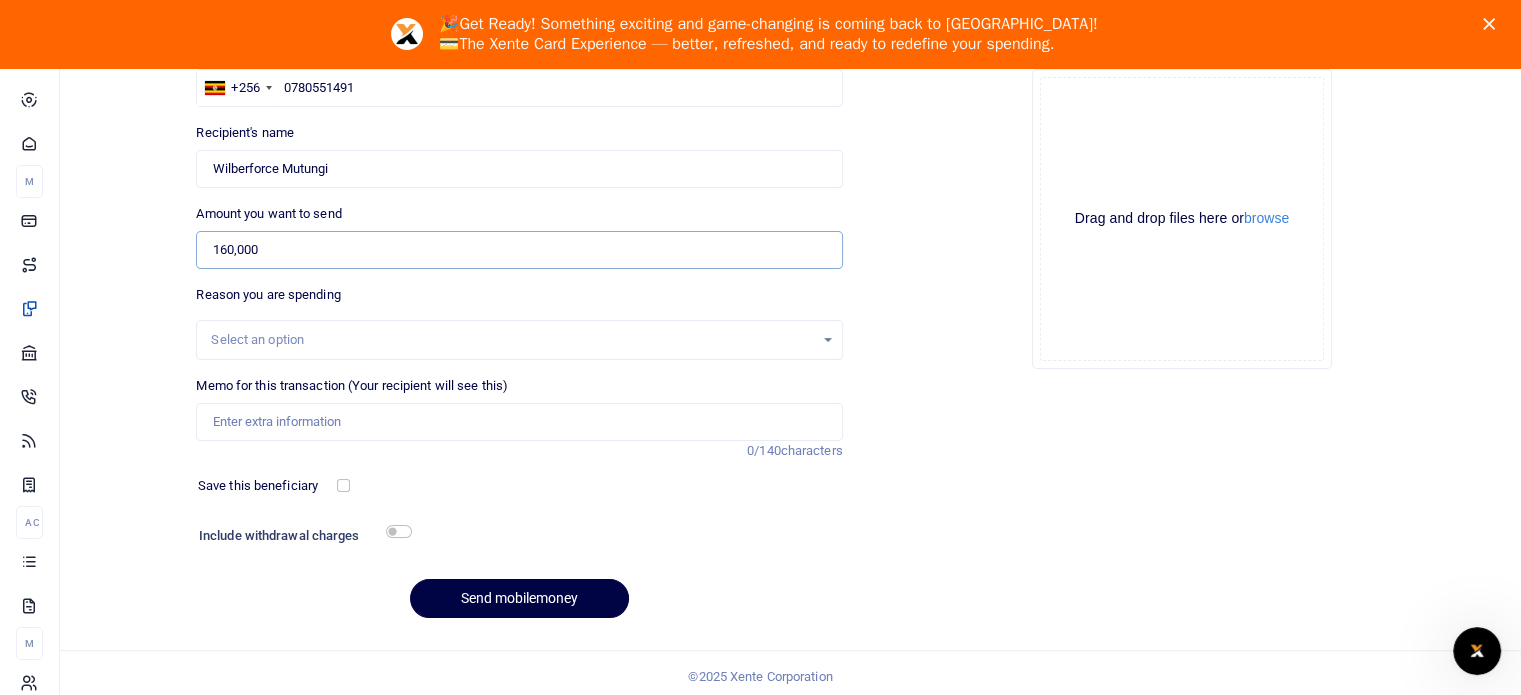 scroll, scrollTop: 238, scrollLeft: 0, axis: vertical 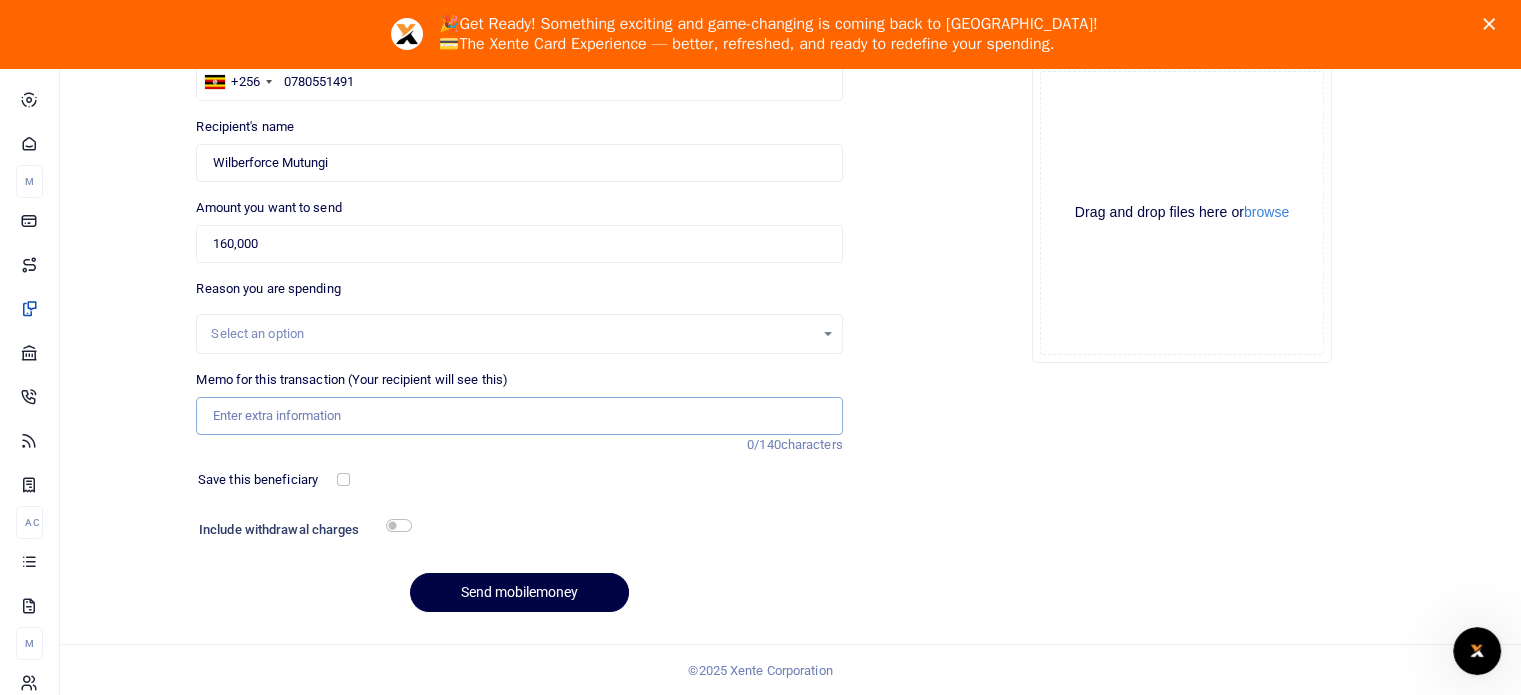 click on "Memo for this transaction (Your recipient will see this)" at bounding box center [519, 416] 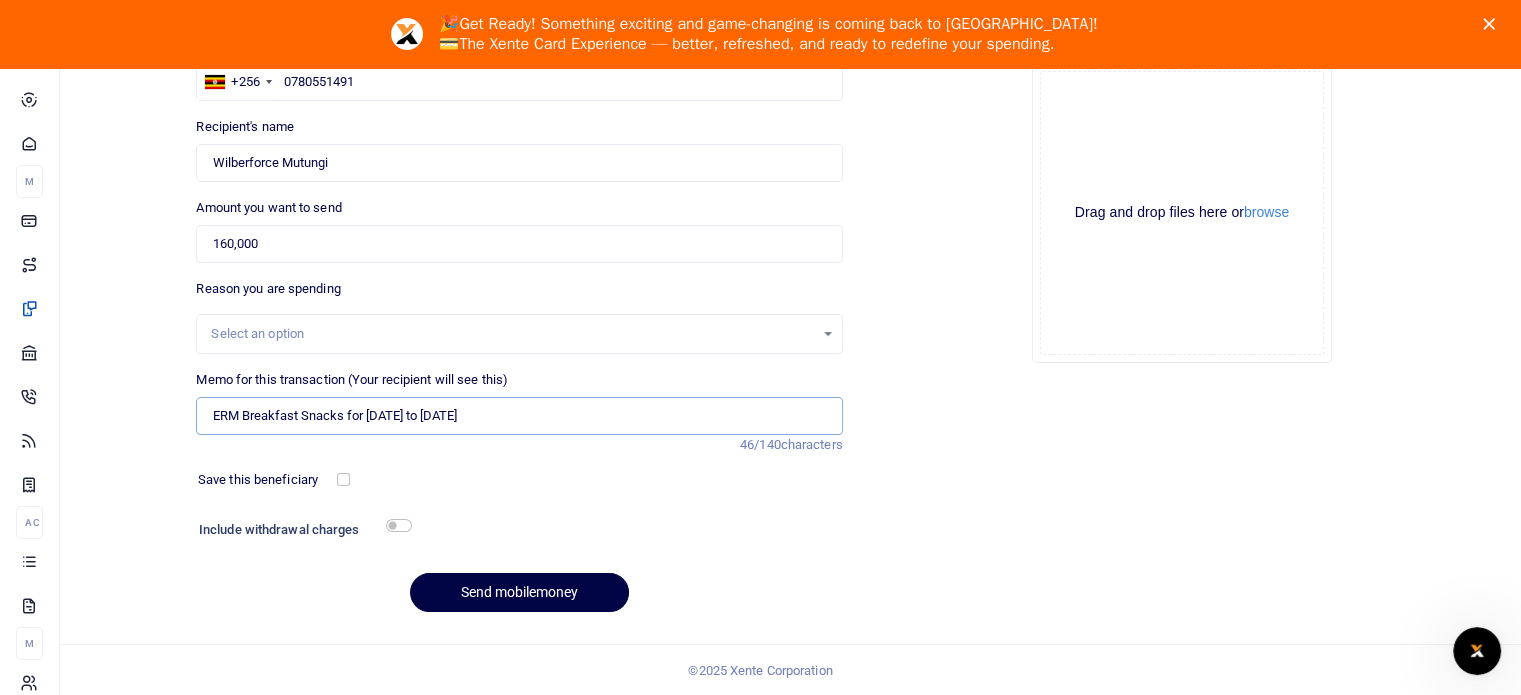 click on "ERM Breakfast Snacks for 12th to 23rd May 2025" at bounding box center [519, 416] 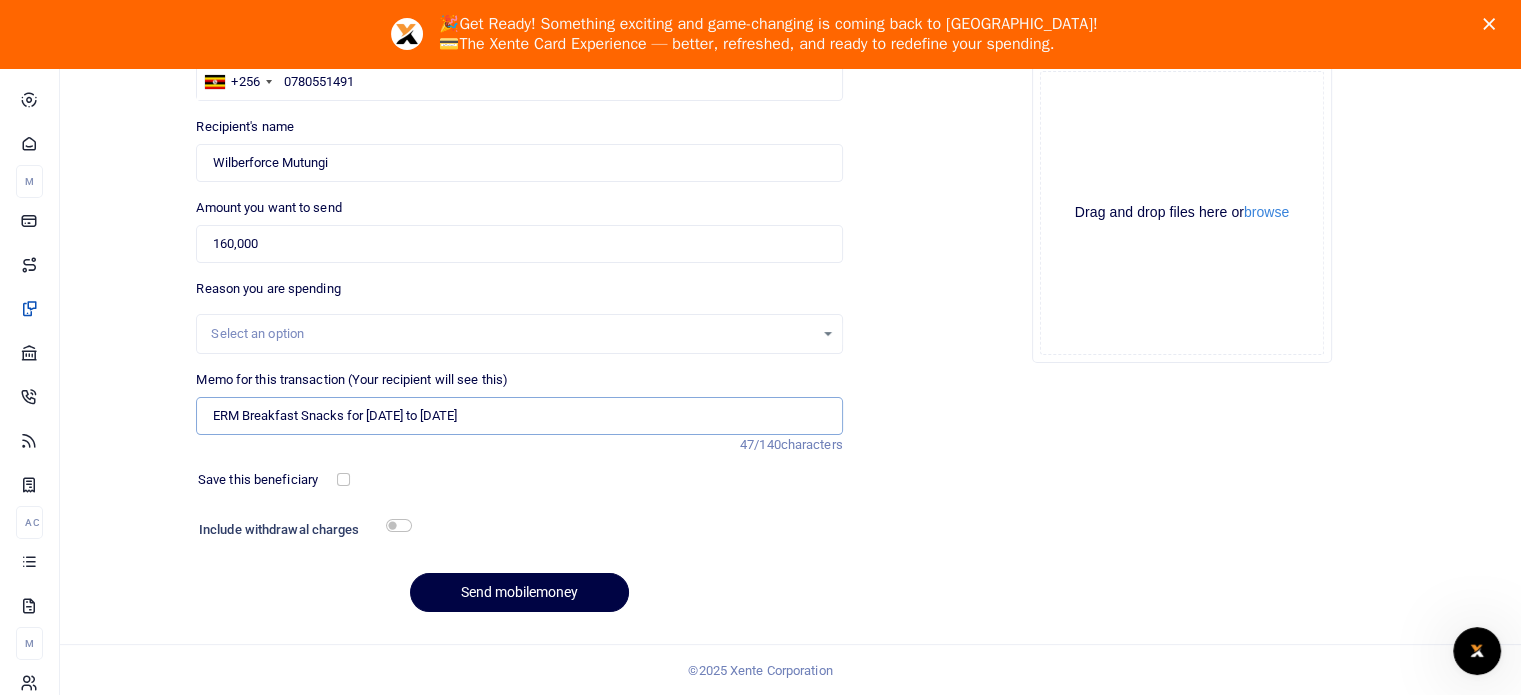 type on "ERM Breakfast Snacks for 14th to 25th July 2025" 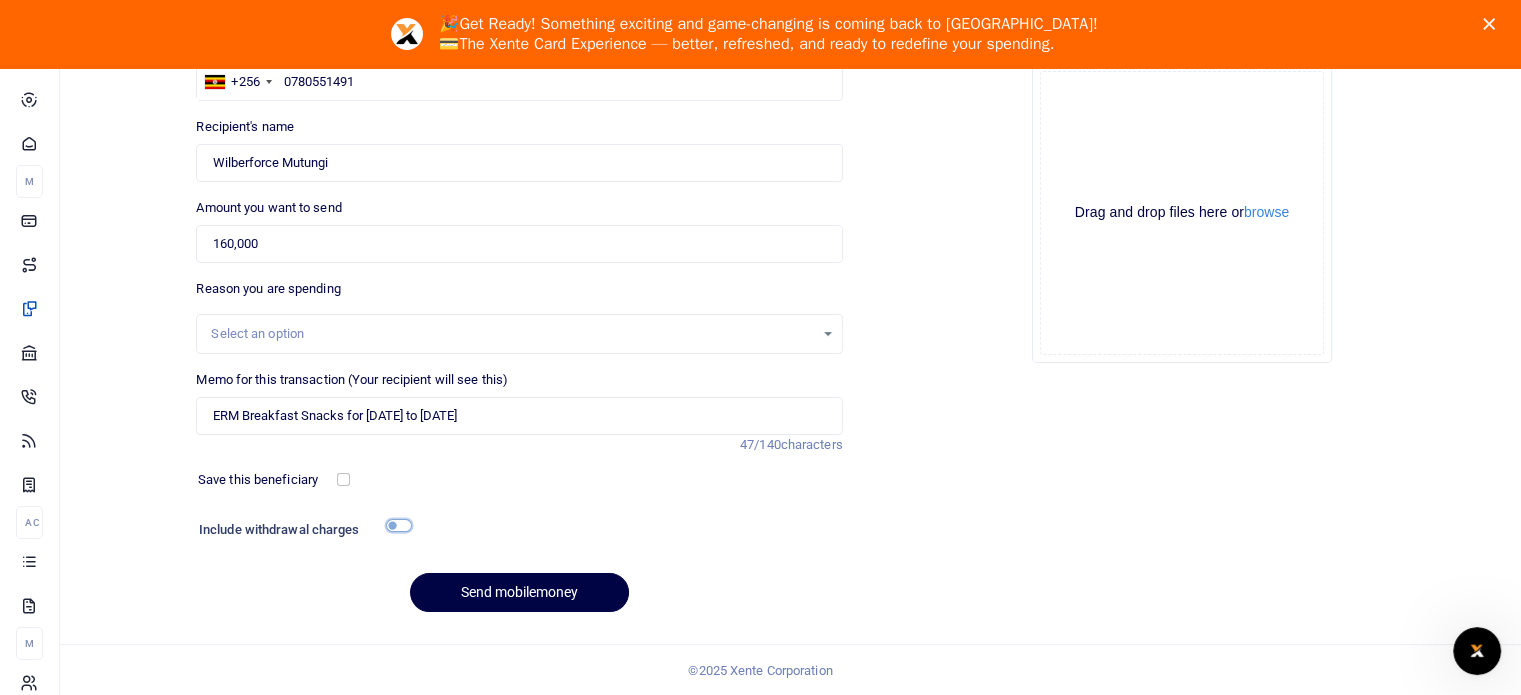 click at bounding box center (399, 525) 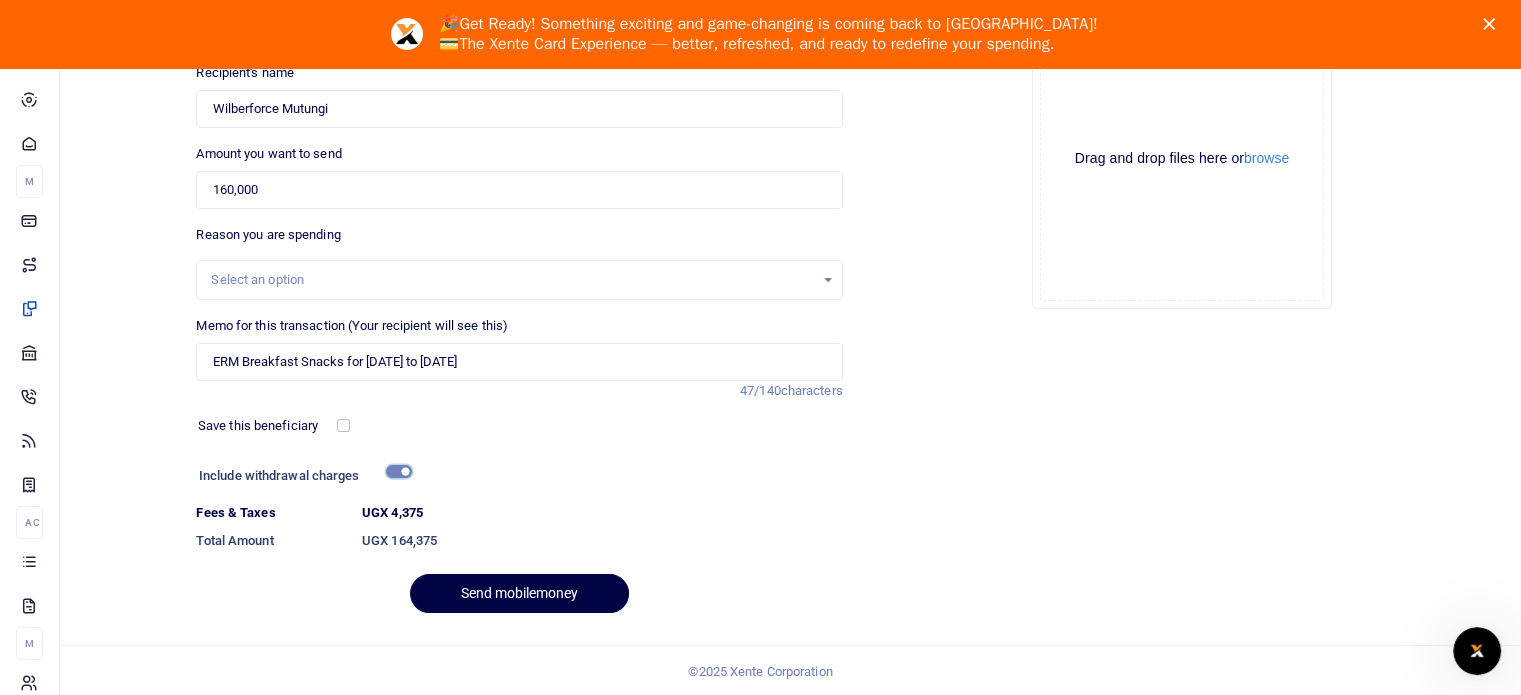 scroll, scrollTop: 293, scrollLeft: 0, axis: vertical 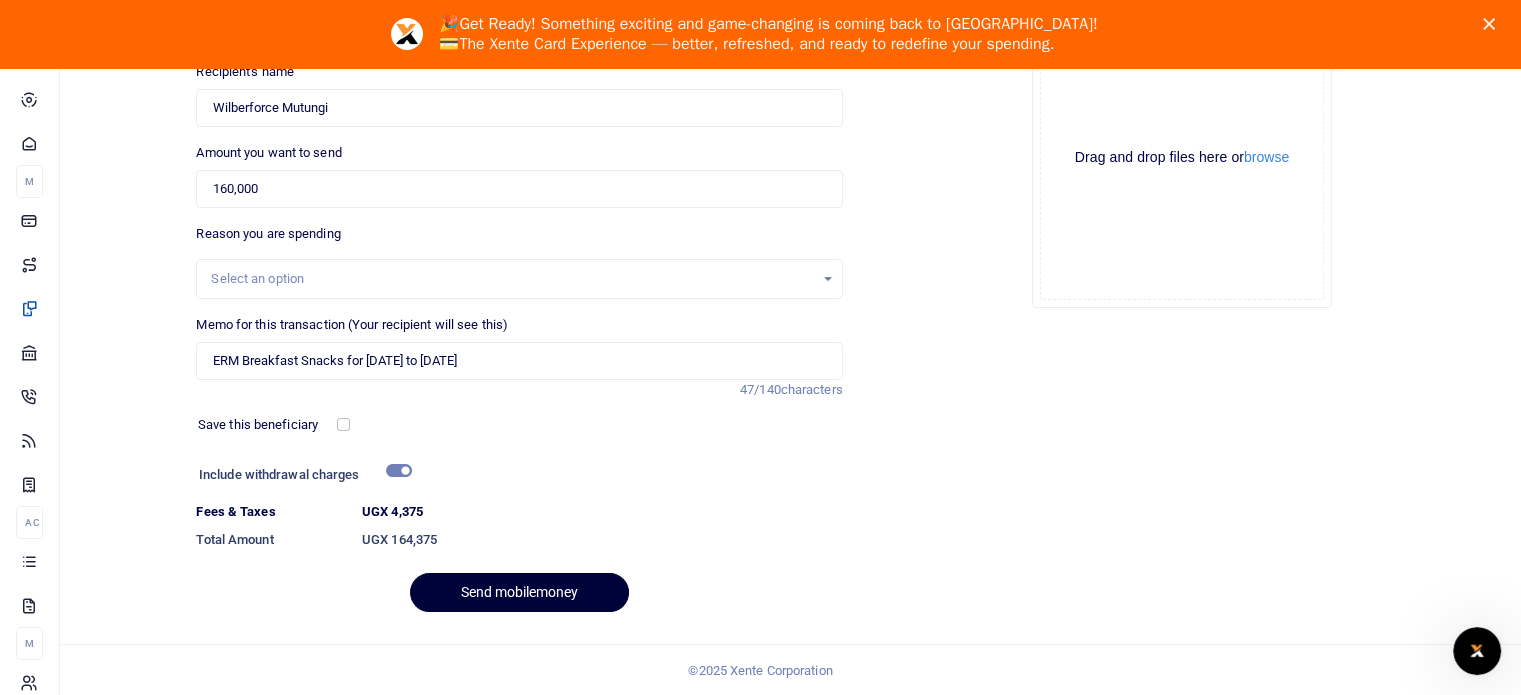 click on "Send mobilemoney" at bounding box center (519, 592) 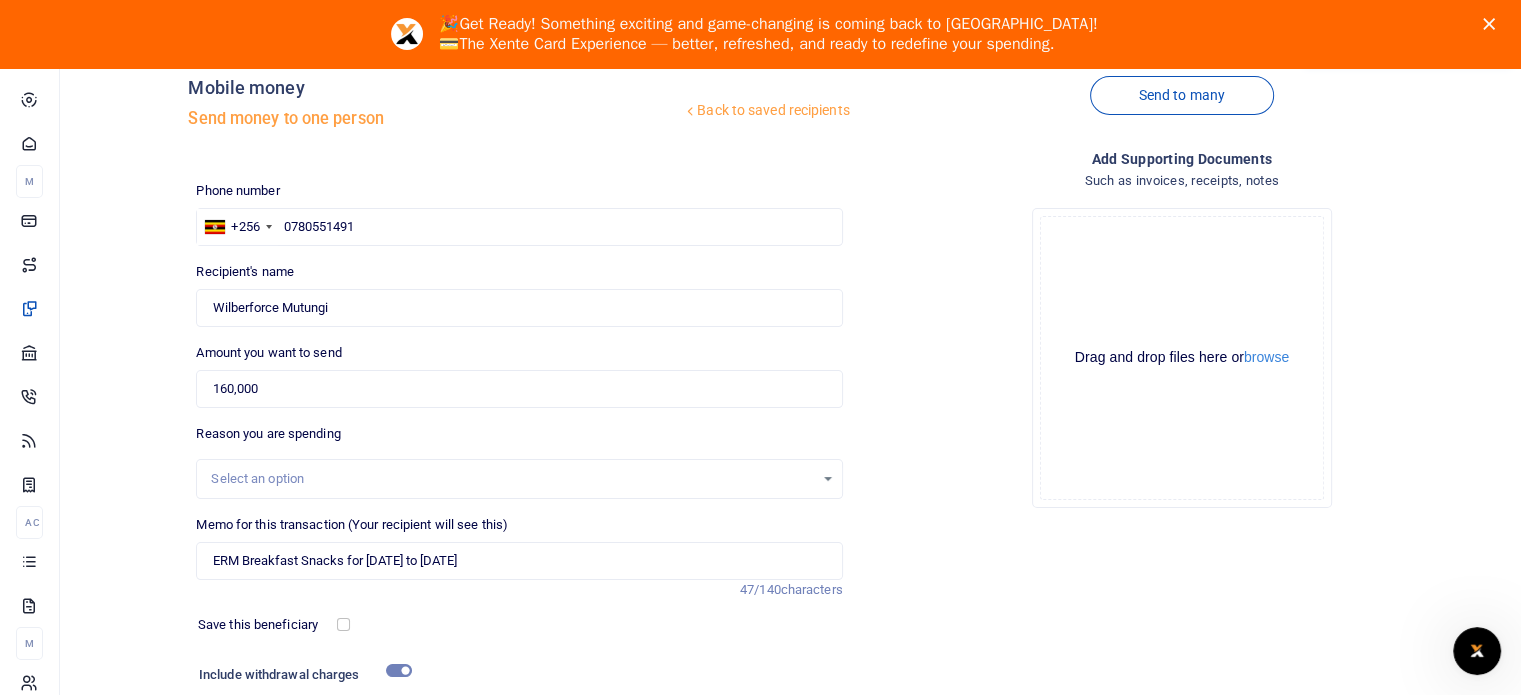 scroll, scrollTop: 202, scrollLeft: 0, axis: vertical 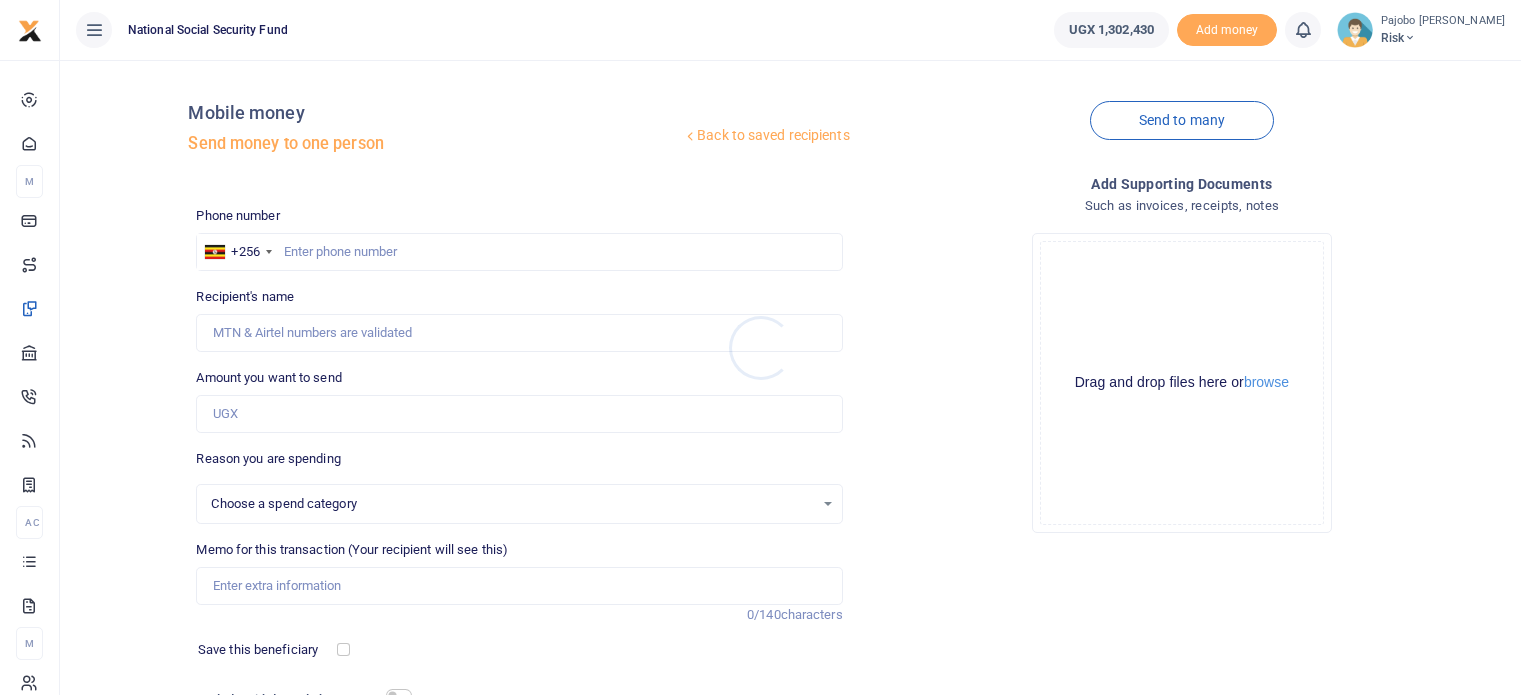 select 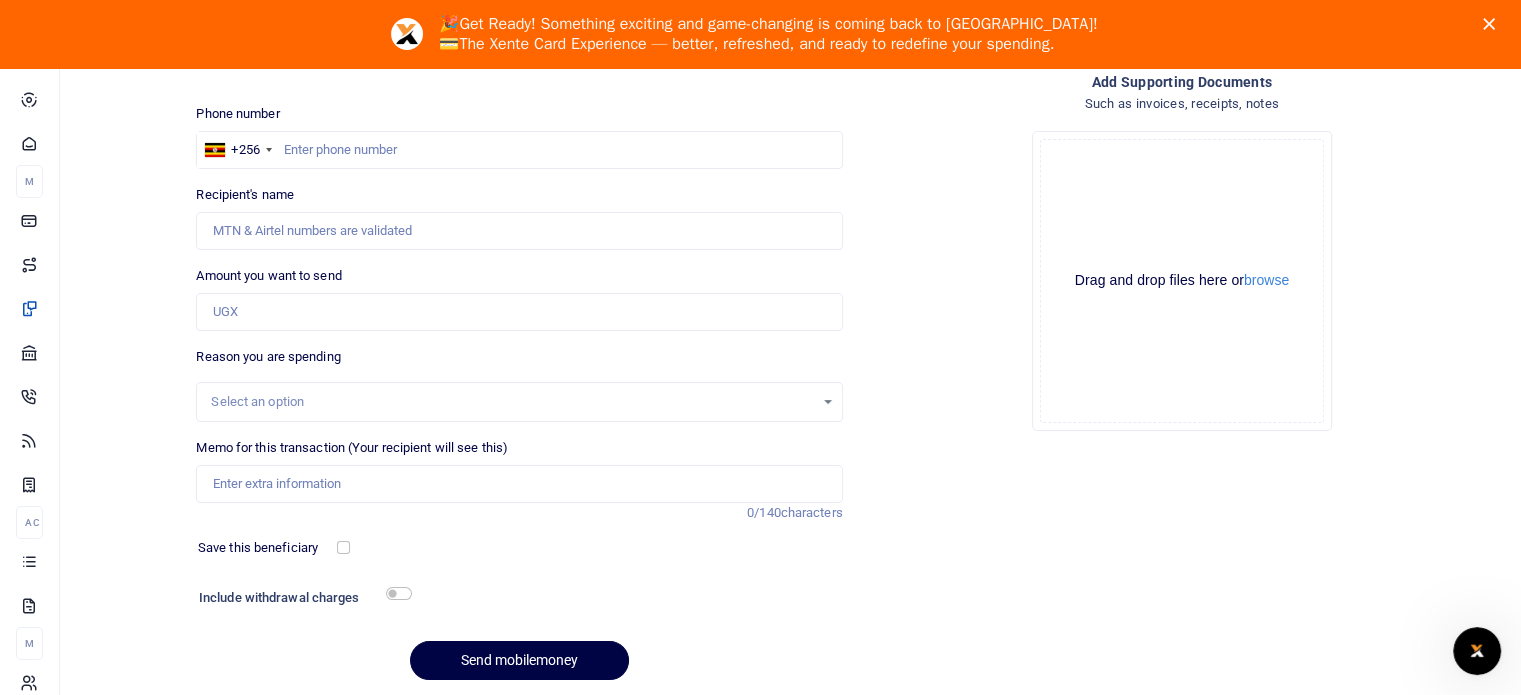 scroll, scrollTop: 0, scrollLeft: 0, axis: both 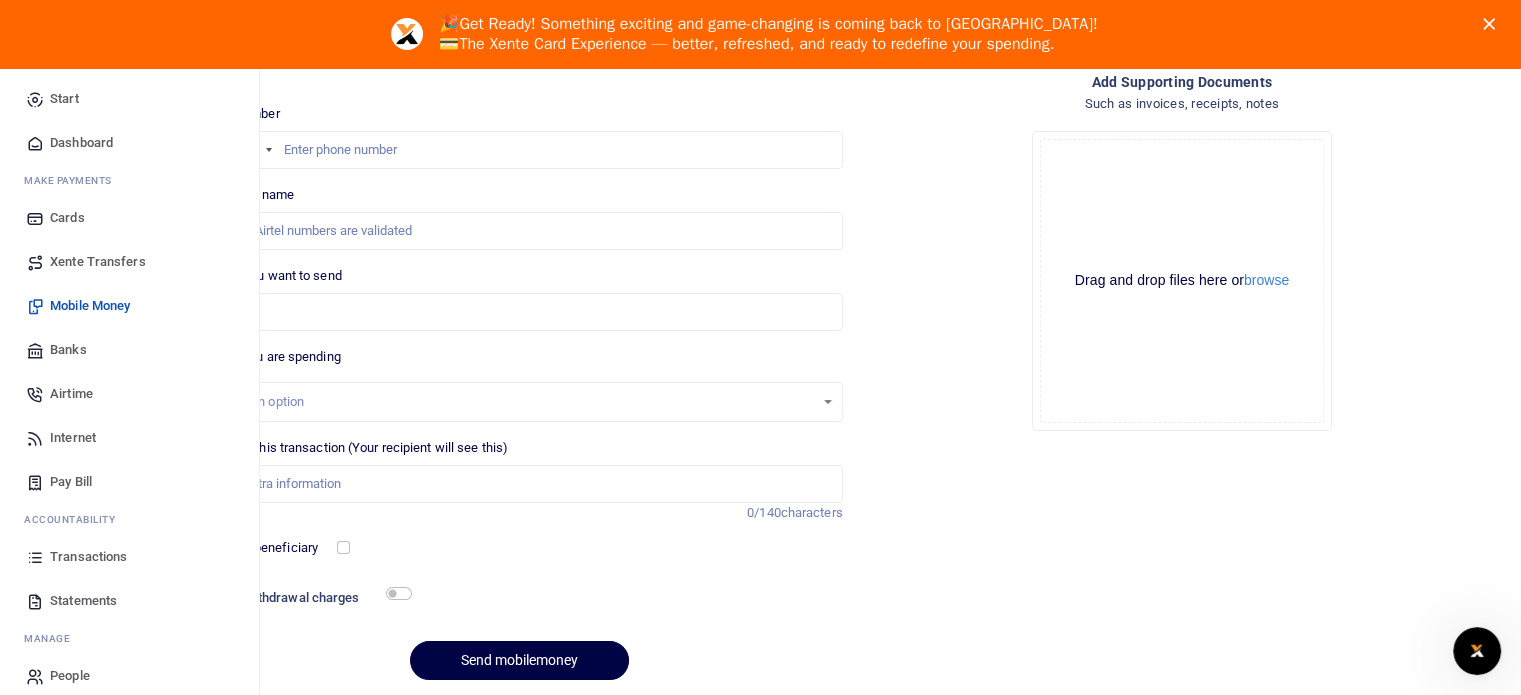click on "Transactions" at bounding box center (129, 557) 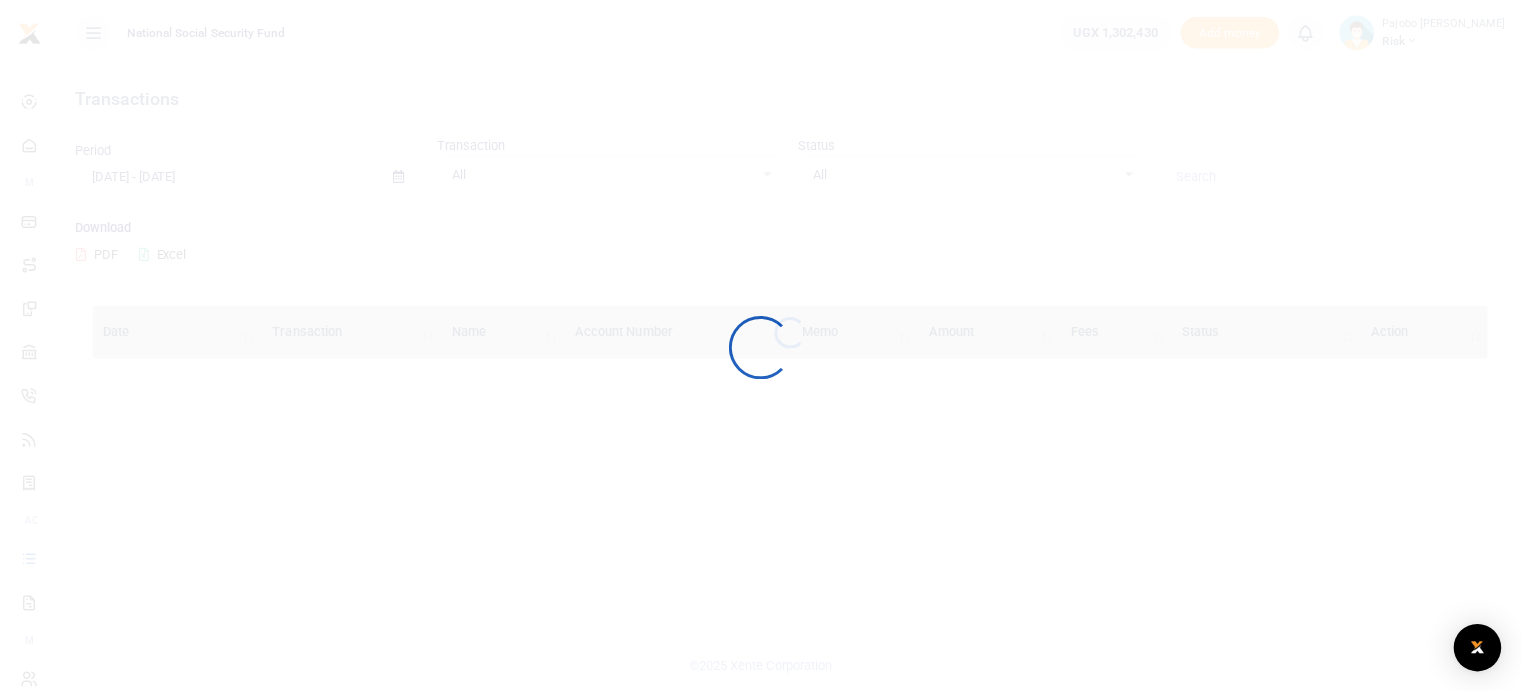 scroll, scrollTop: 0, scrollLeft: 0, axis: both 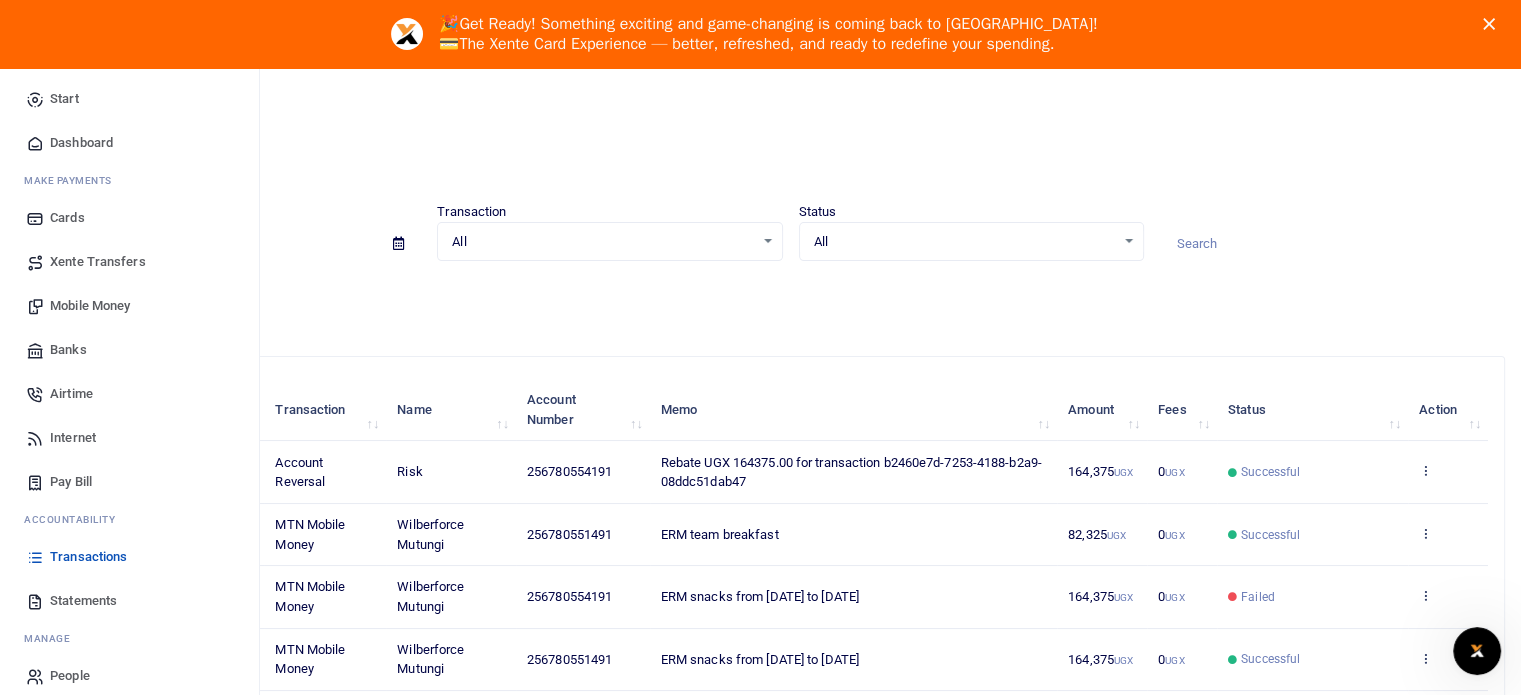 click on "Mobile Money" at bounding box center [90, 306] 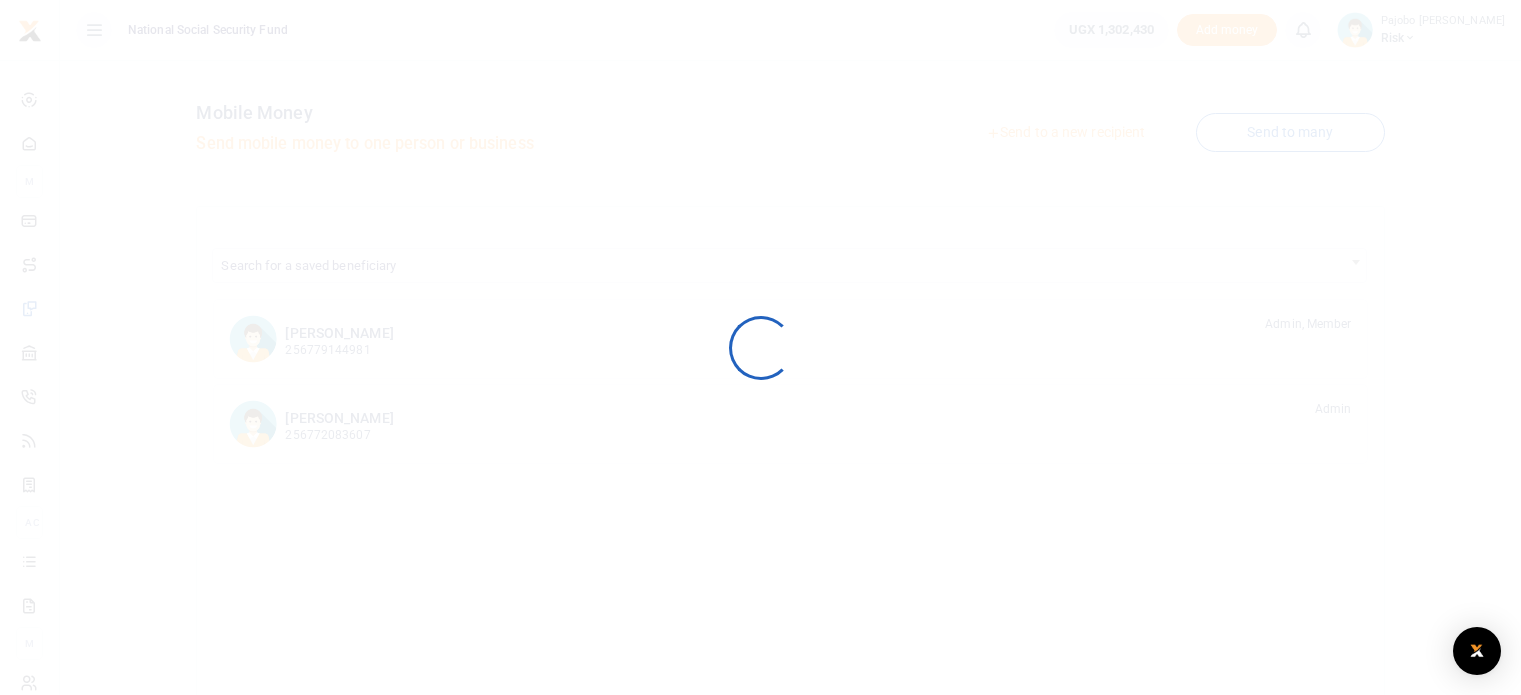 scroll, scrollTop: 0, scrollLeft: 0, axis: both 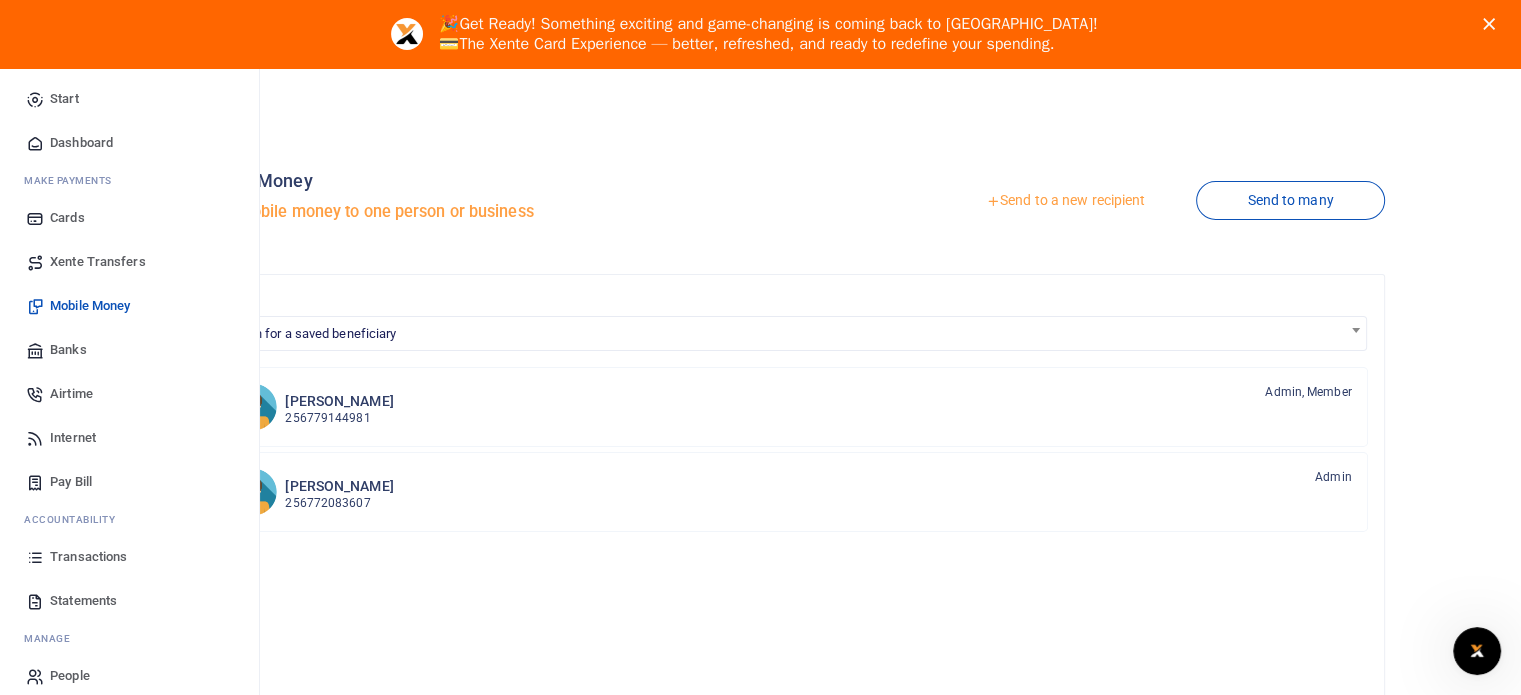 click on "Transactions" at bounding box center (88, 557) 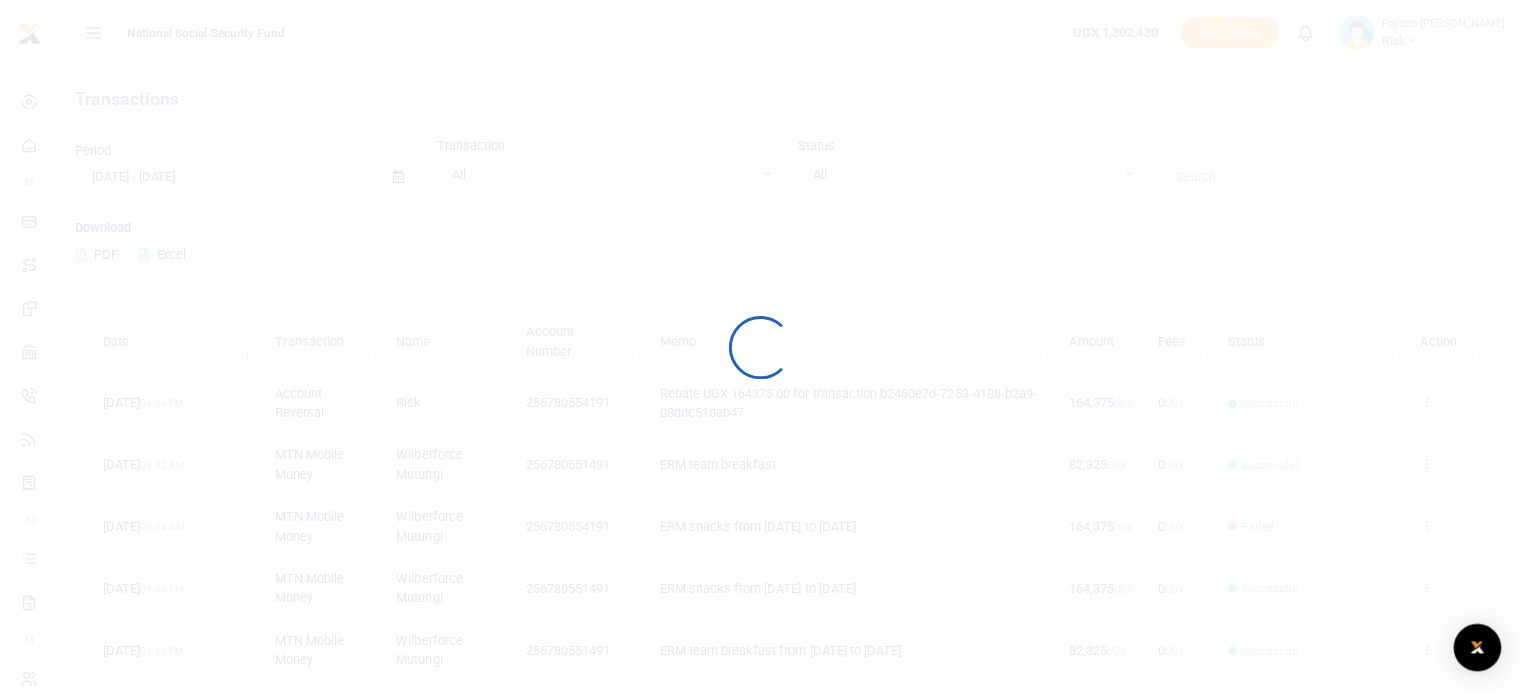 scroll, scrollTop: 0, scrollLeft: 0, axis: both 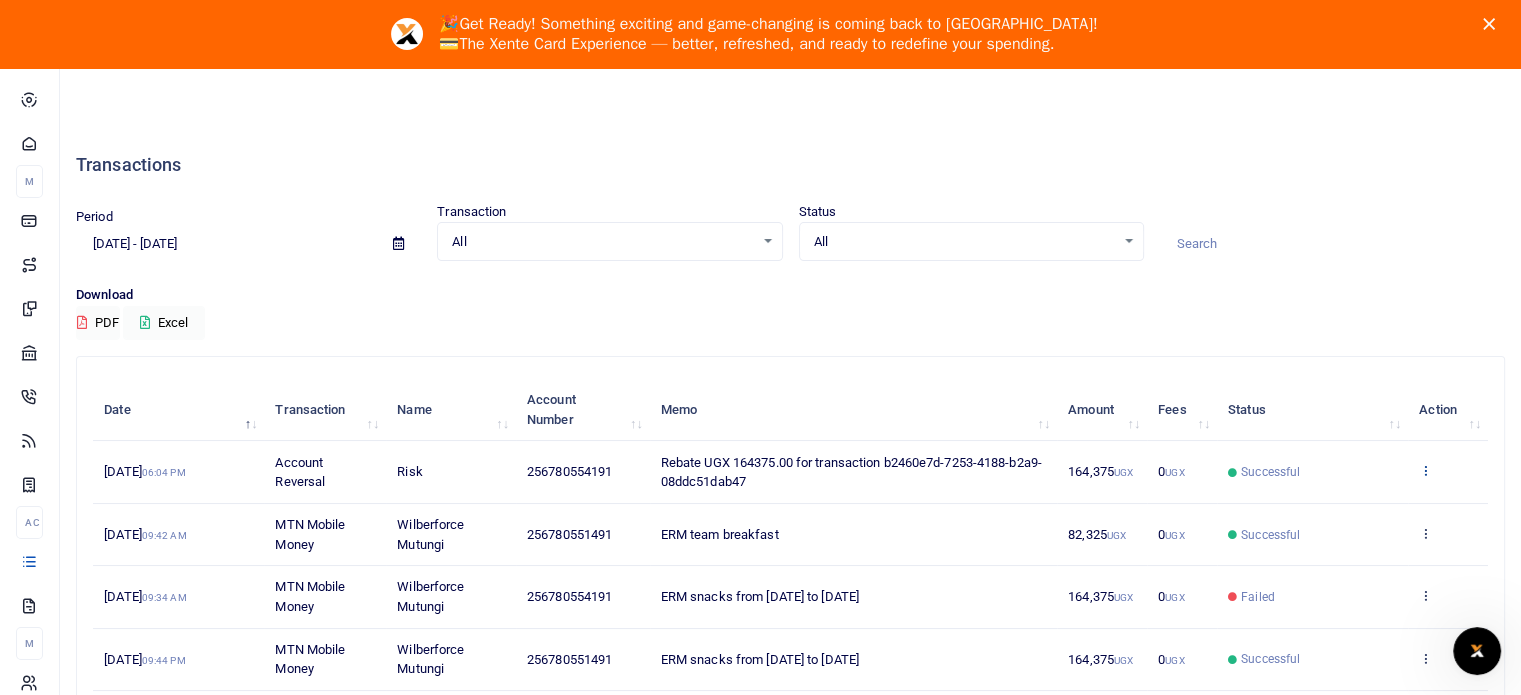 click at bounding box center (1425, 470) 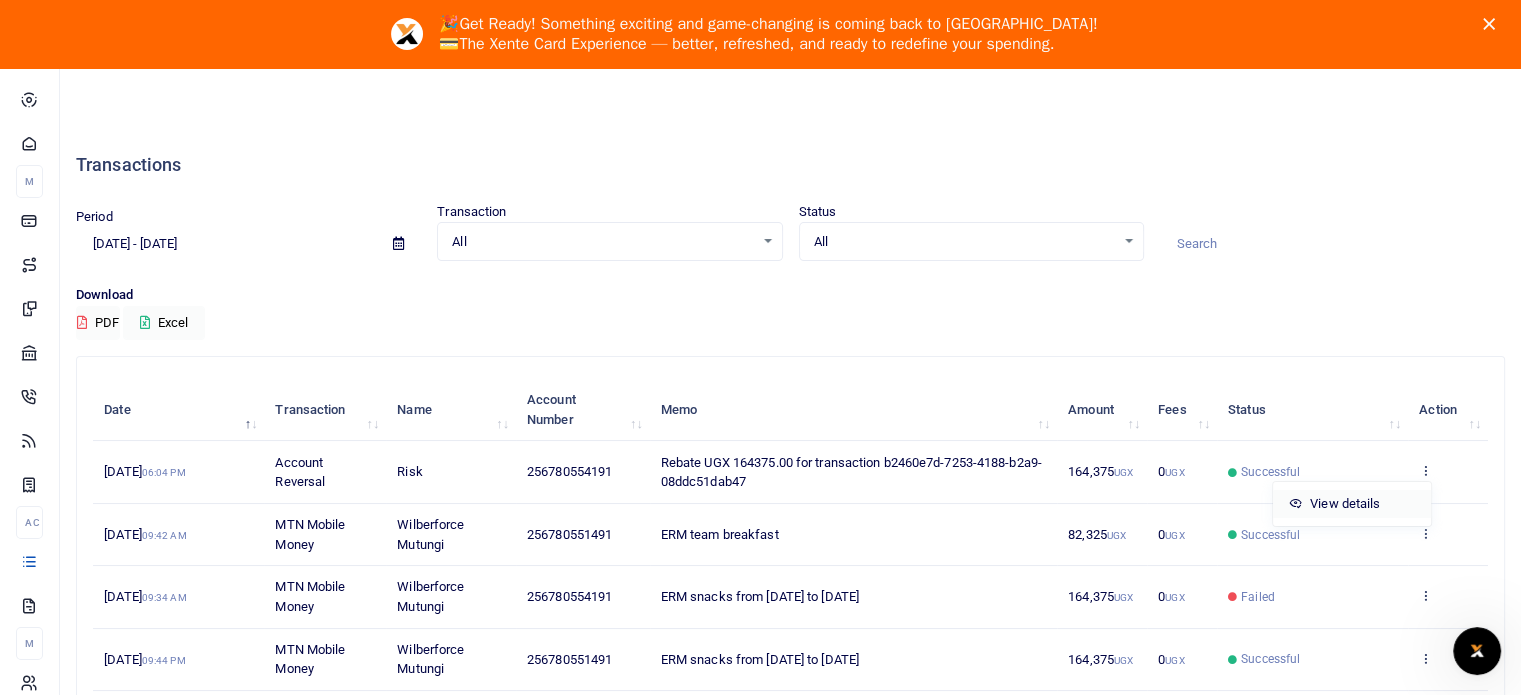 click on "View details" at bounding box center [1352, 504] 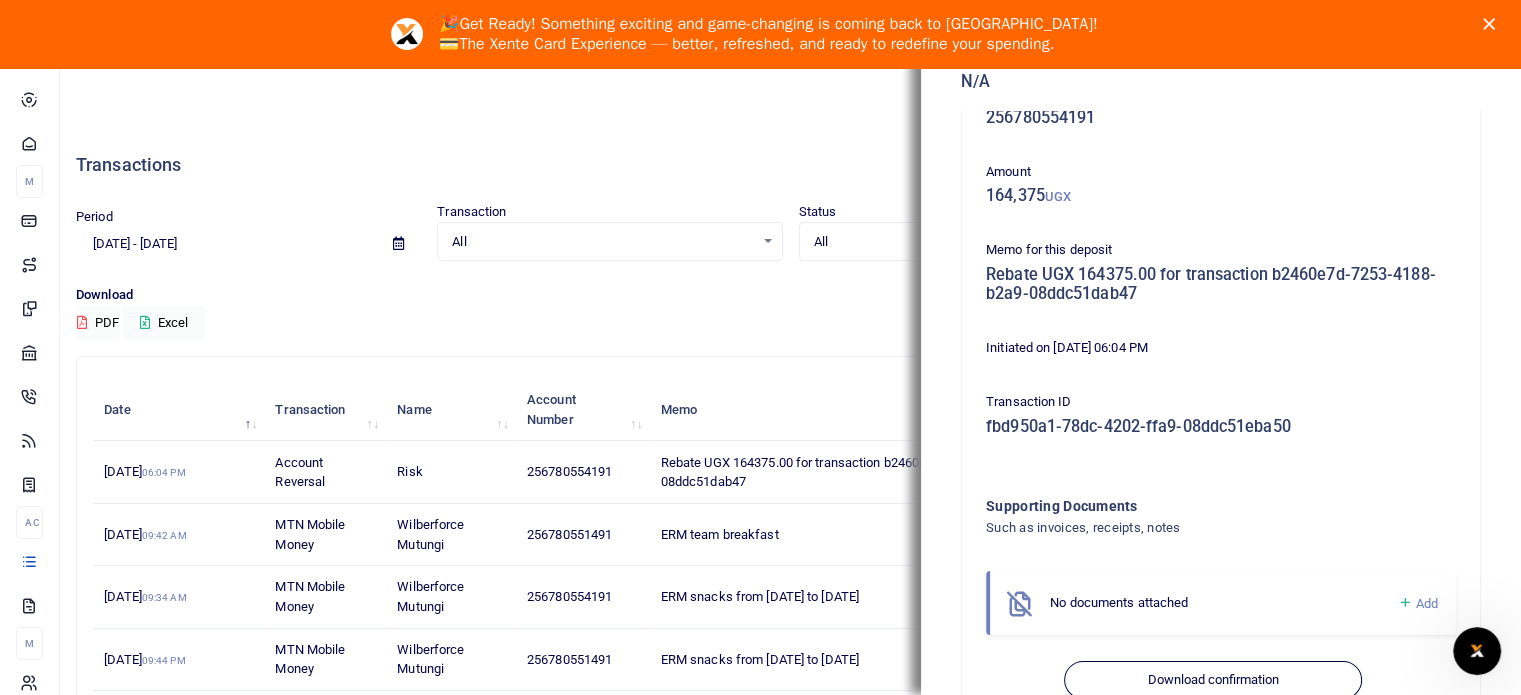 scroll, scrollTop: 108, scrollLeft: 0, axis: vertical 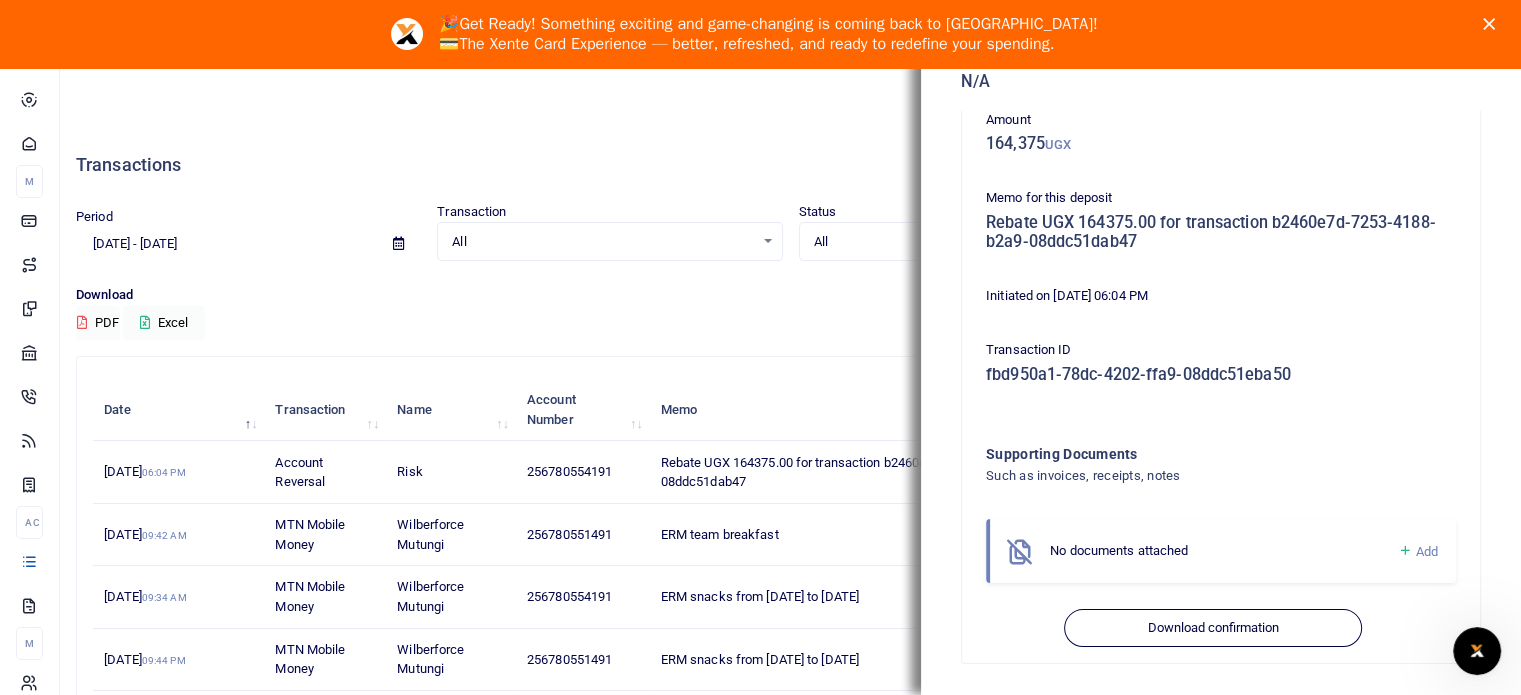 click on "Download
PDF
Excel" at bounding box center [790, 312] 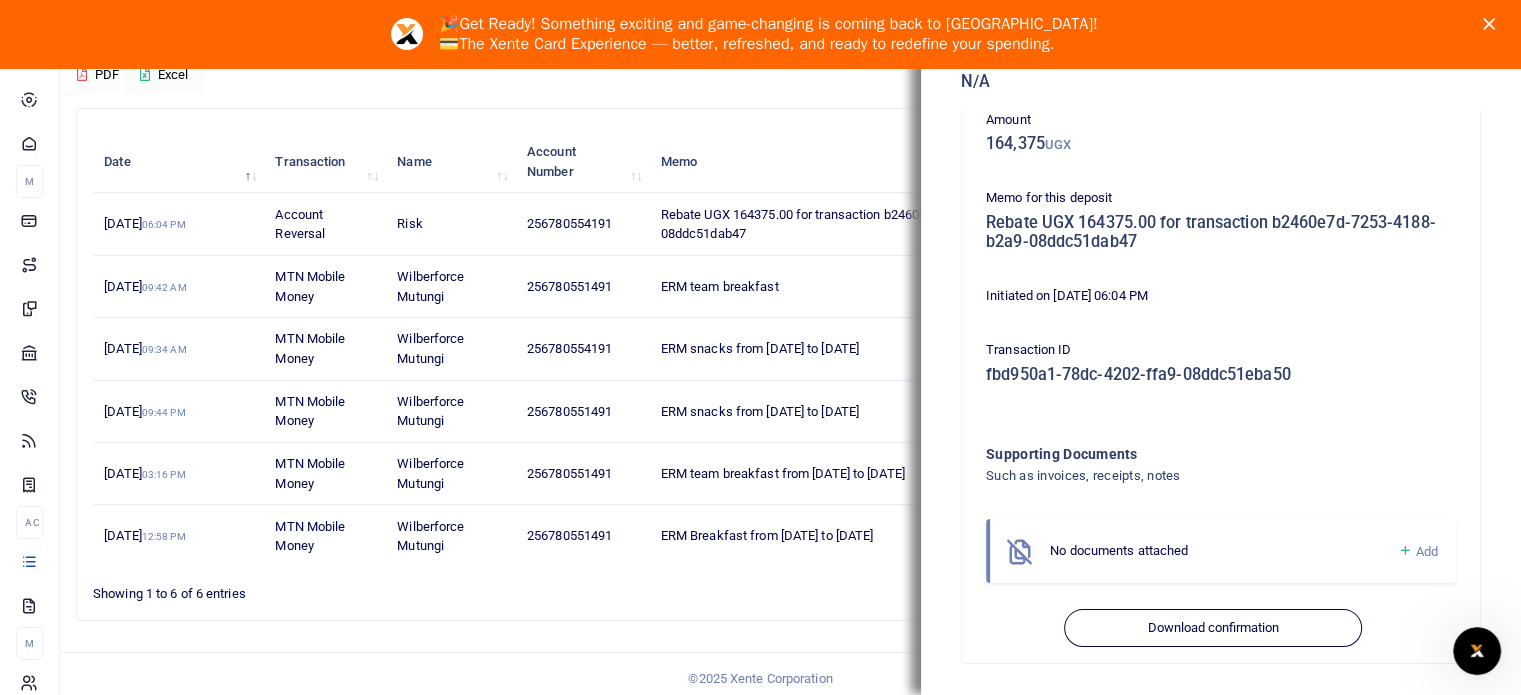 scroll, scrollTop: 255, scrollLeft: 0, axis: vertical 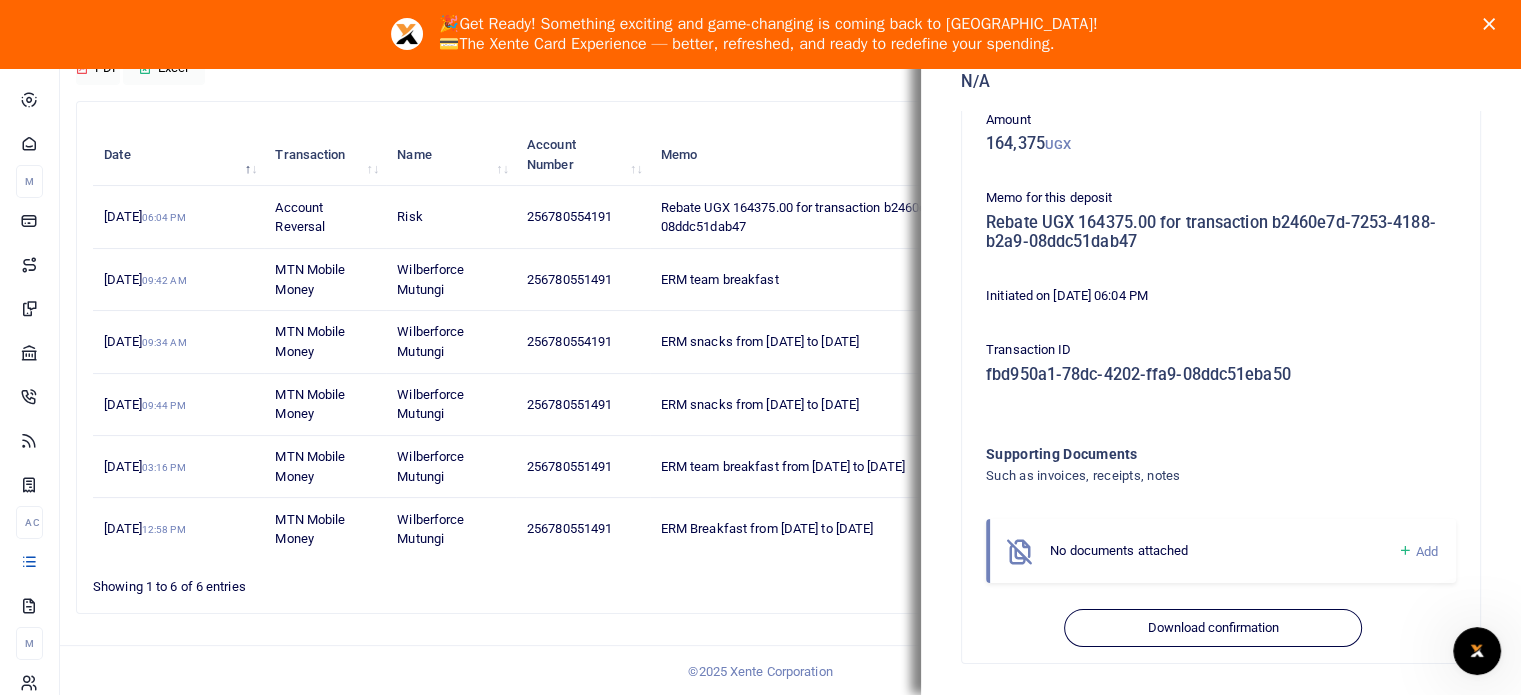 click on "Showing 1 to 6 of 6 entries" at bounding box center [379, 581] 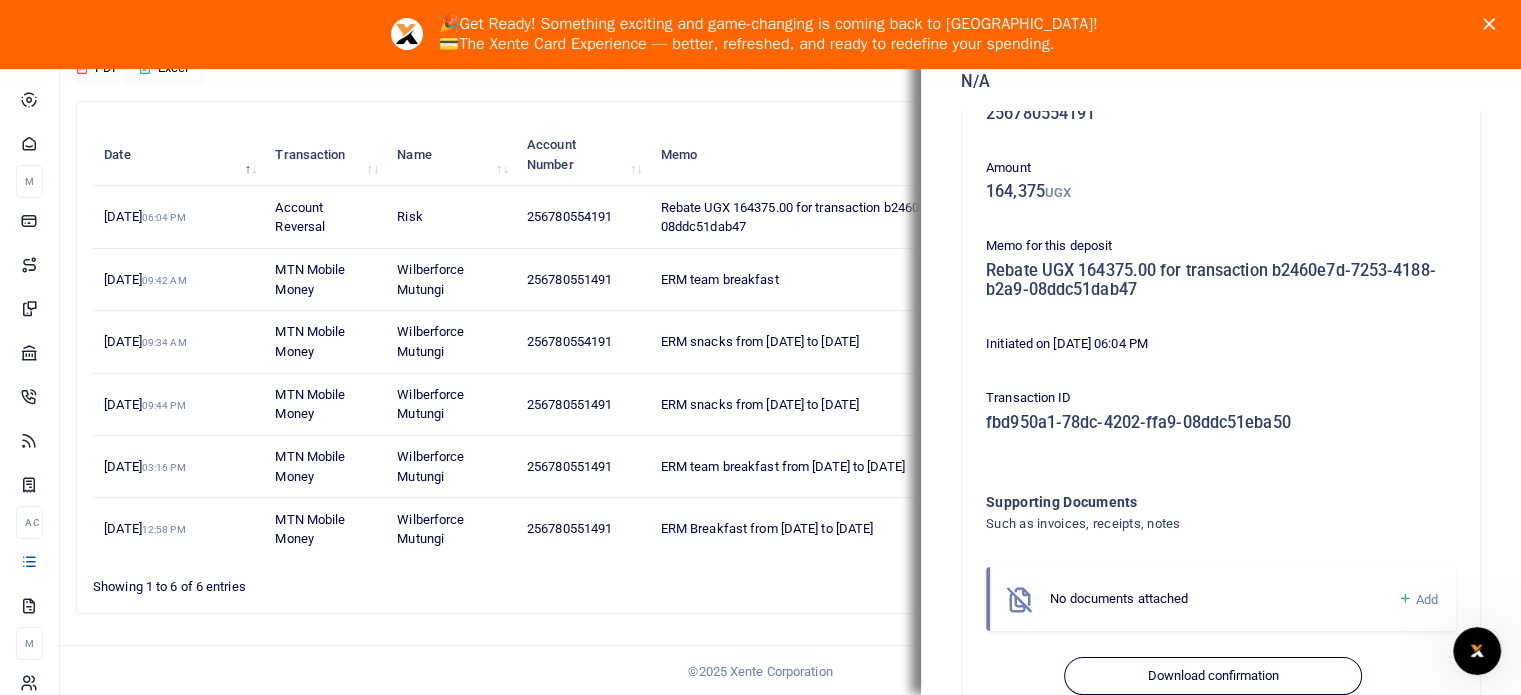scroll, scrollTop: 0, scrollLeft: 0, axis: both 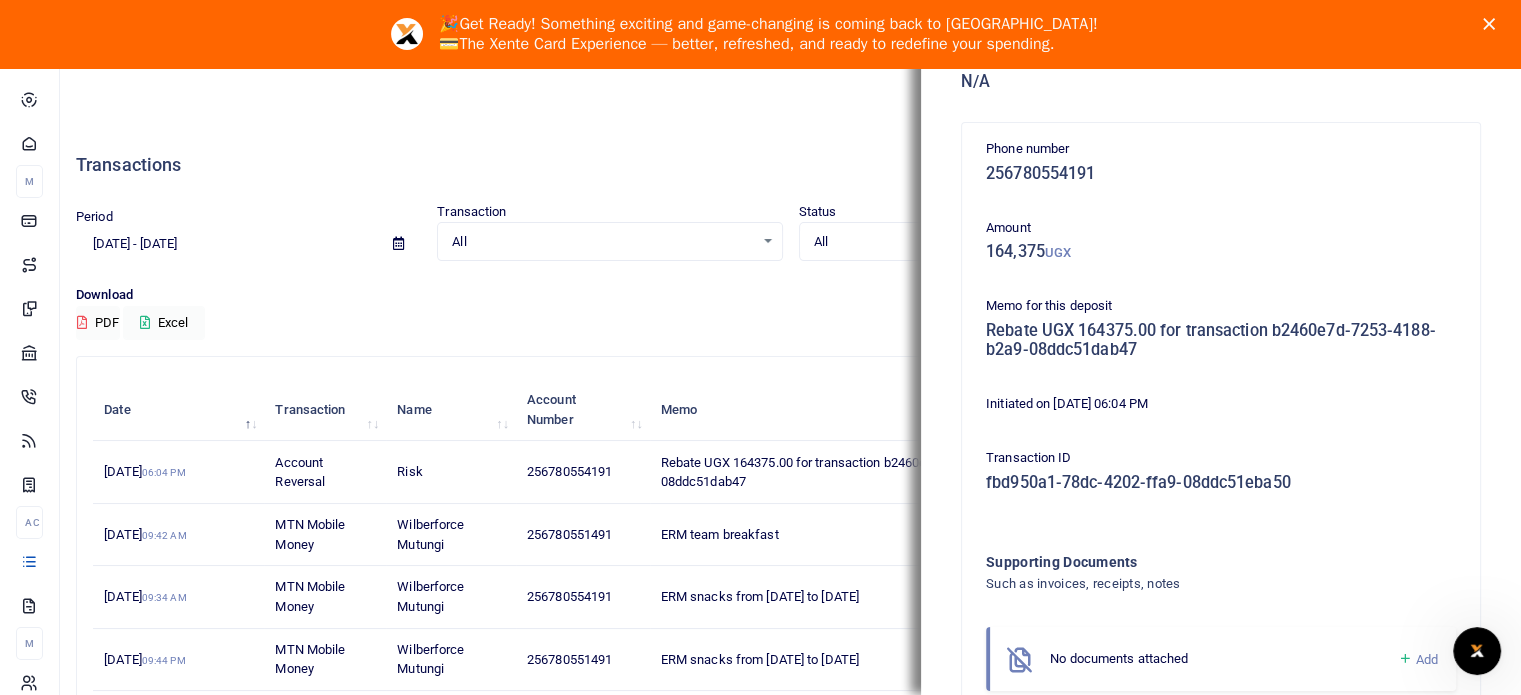 click 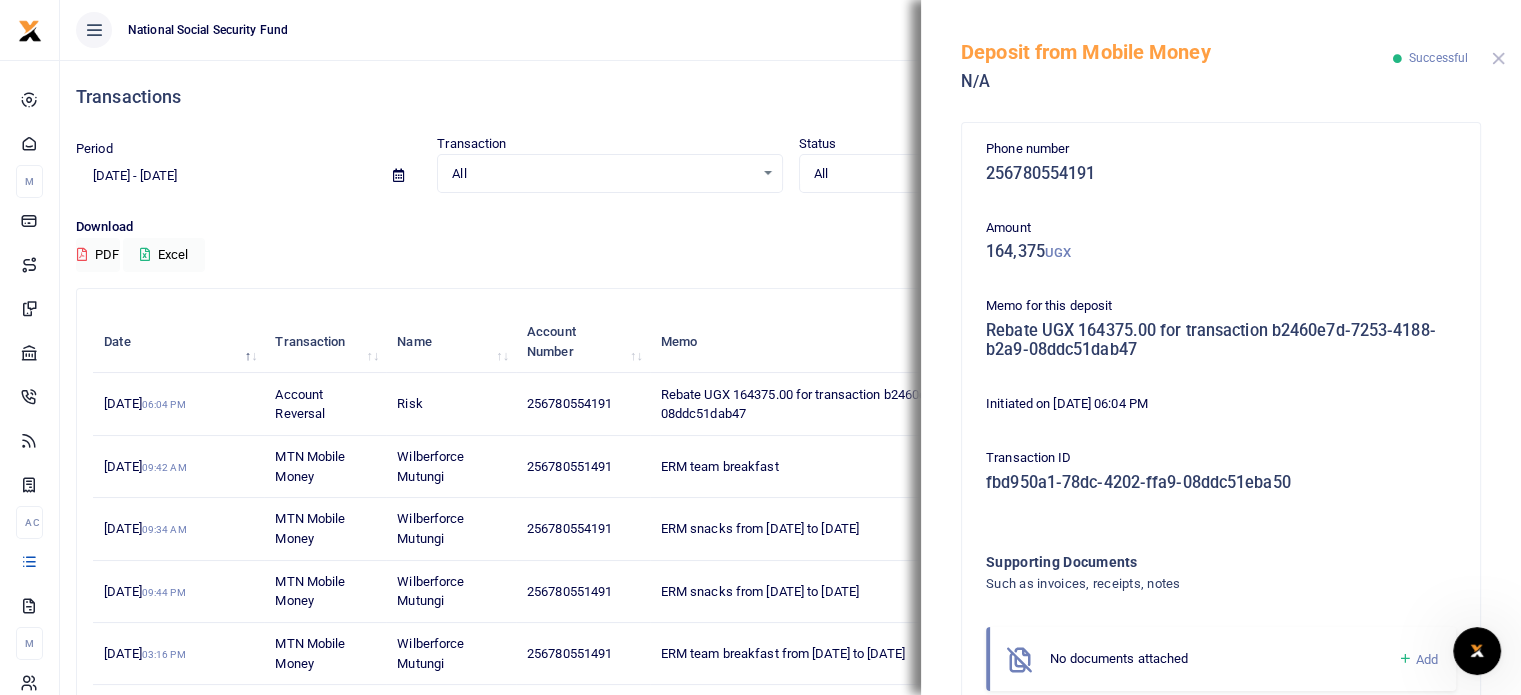 click at bounding box center (1498, 58) 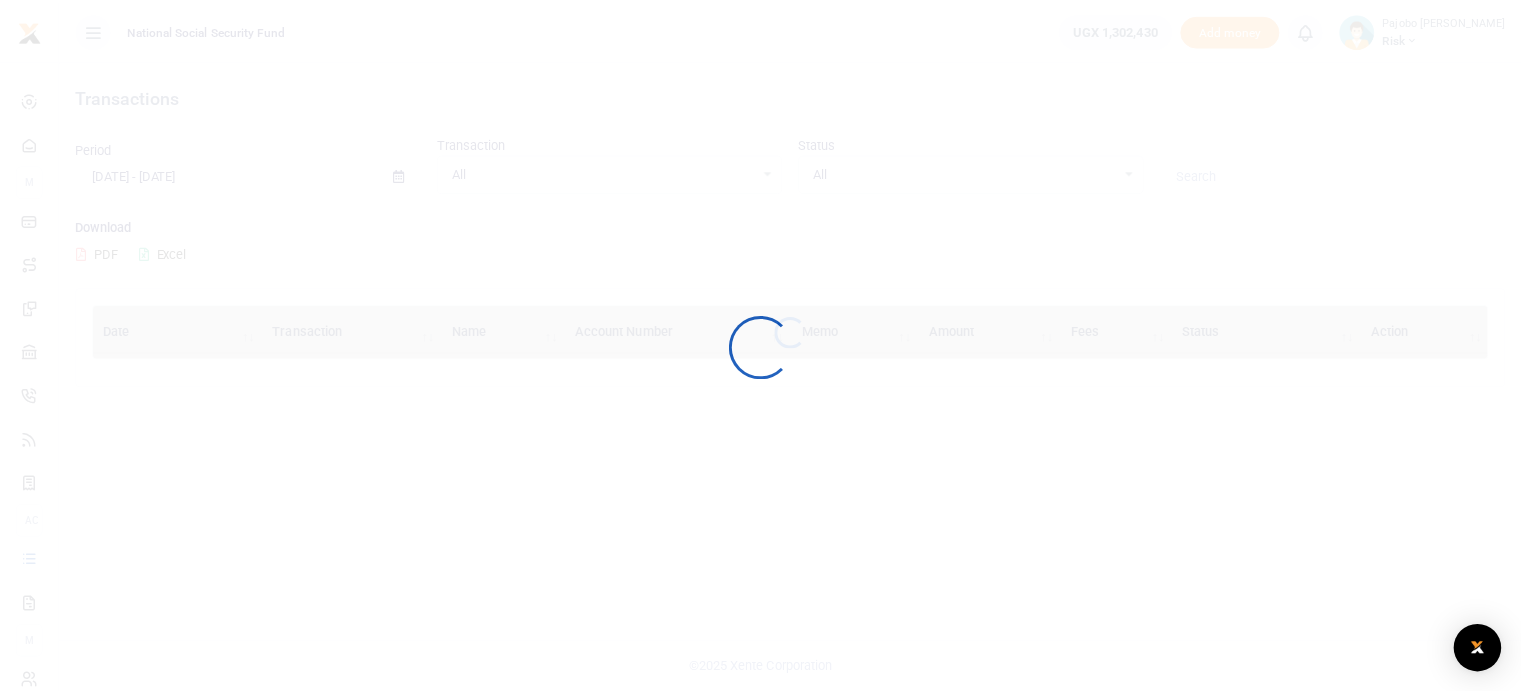 scroll, scrollTop: 0, scrollLeft: 0, axis: both 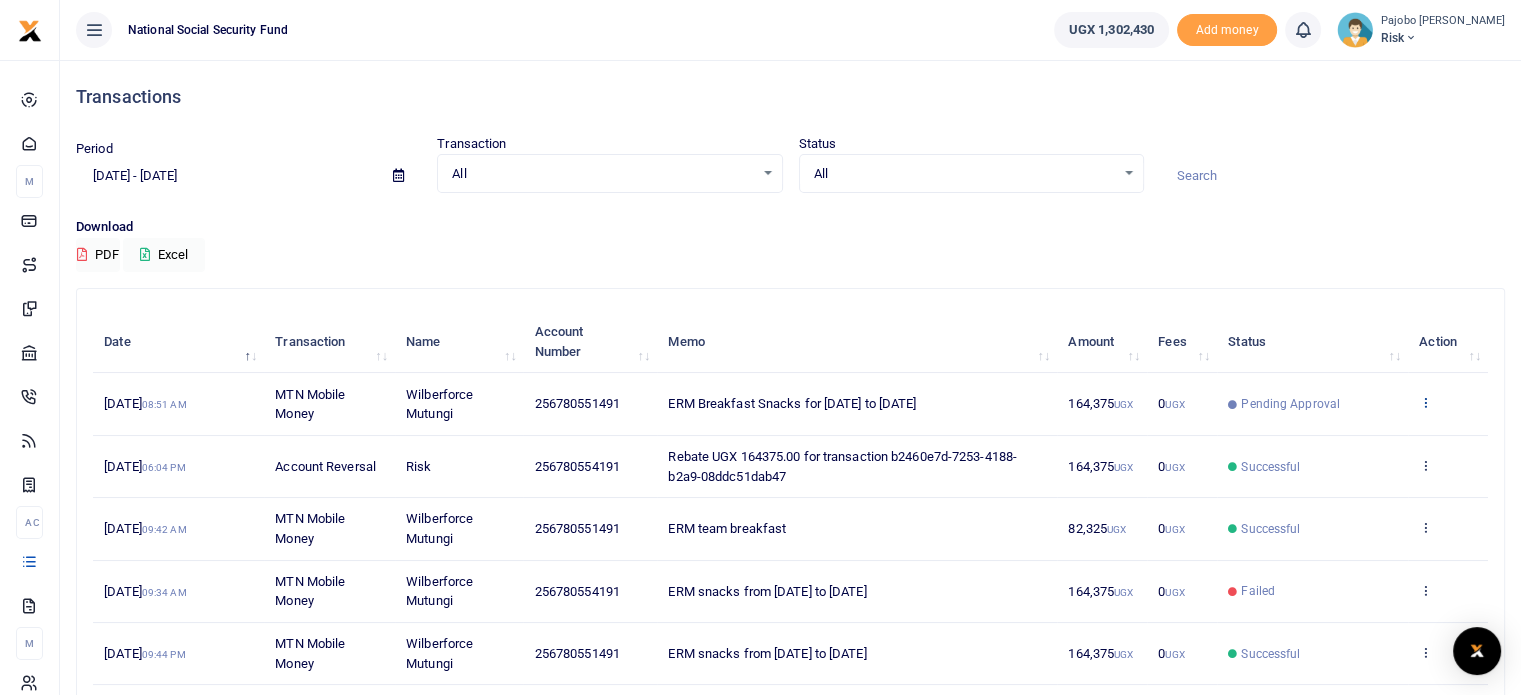 click at bounding box center [1425, 402] 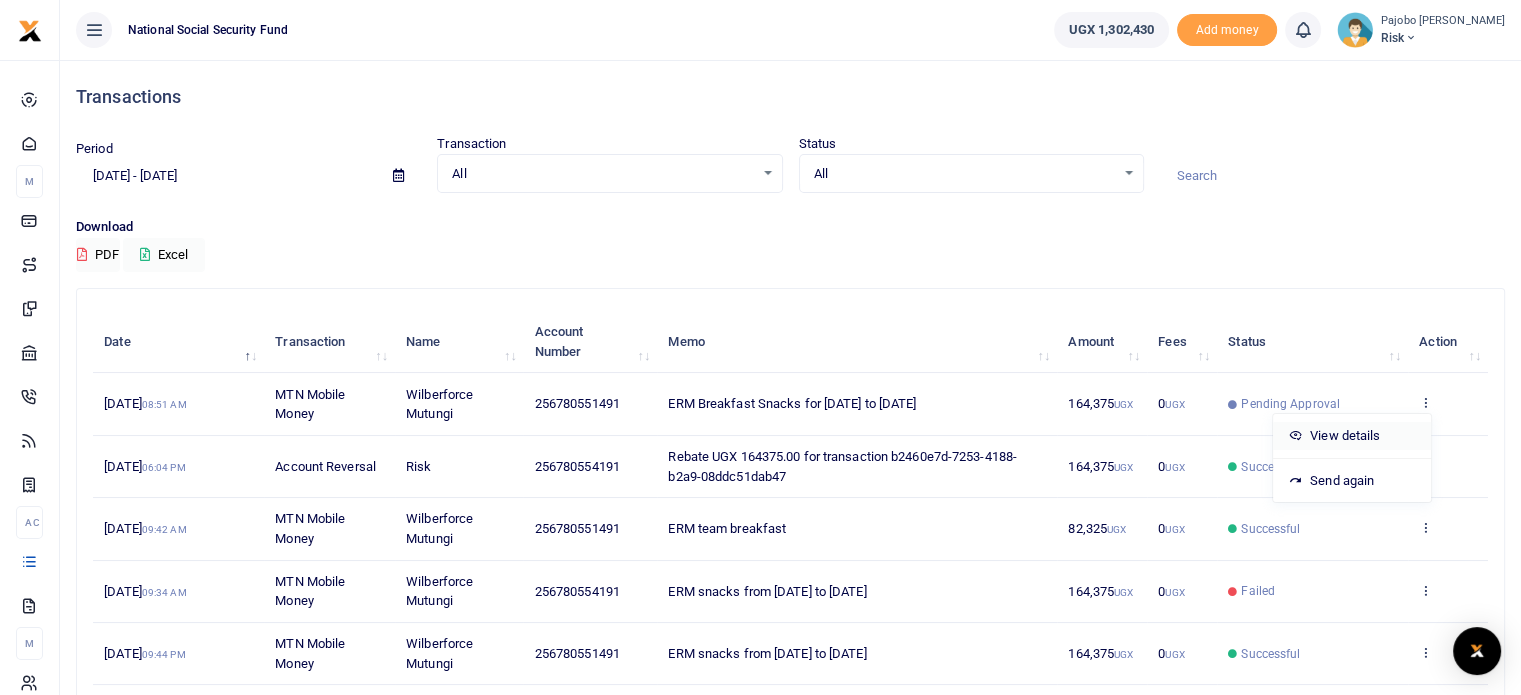 click on "View details" at bounding box center [1352, 436] 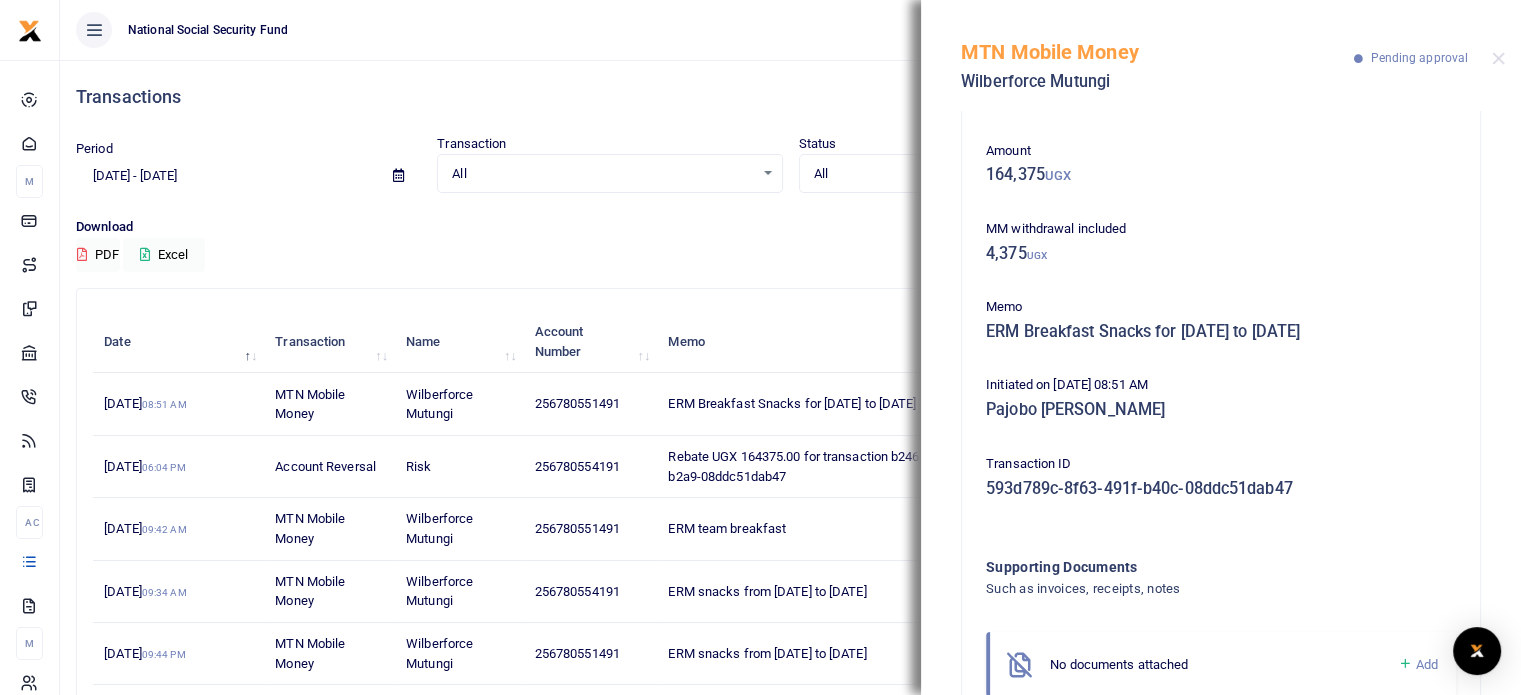 scroll, scrollTop: 144, scrollLeft: 0, axis: vertical 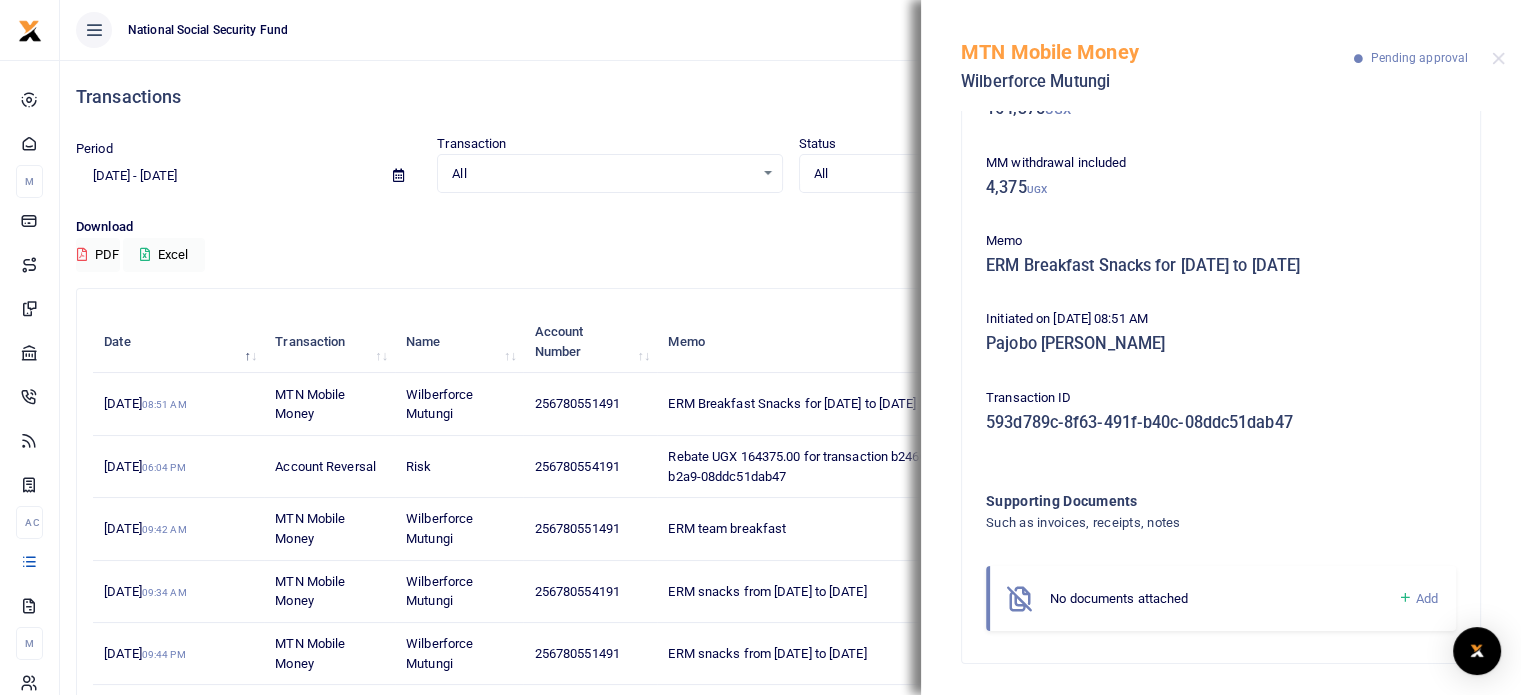 click on "Add" at bounding box center (1427, 598) 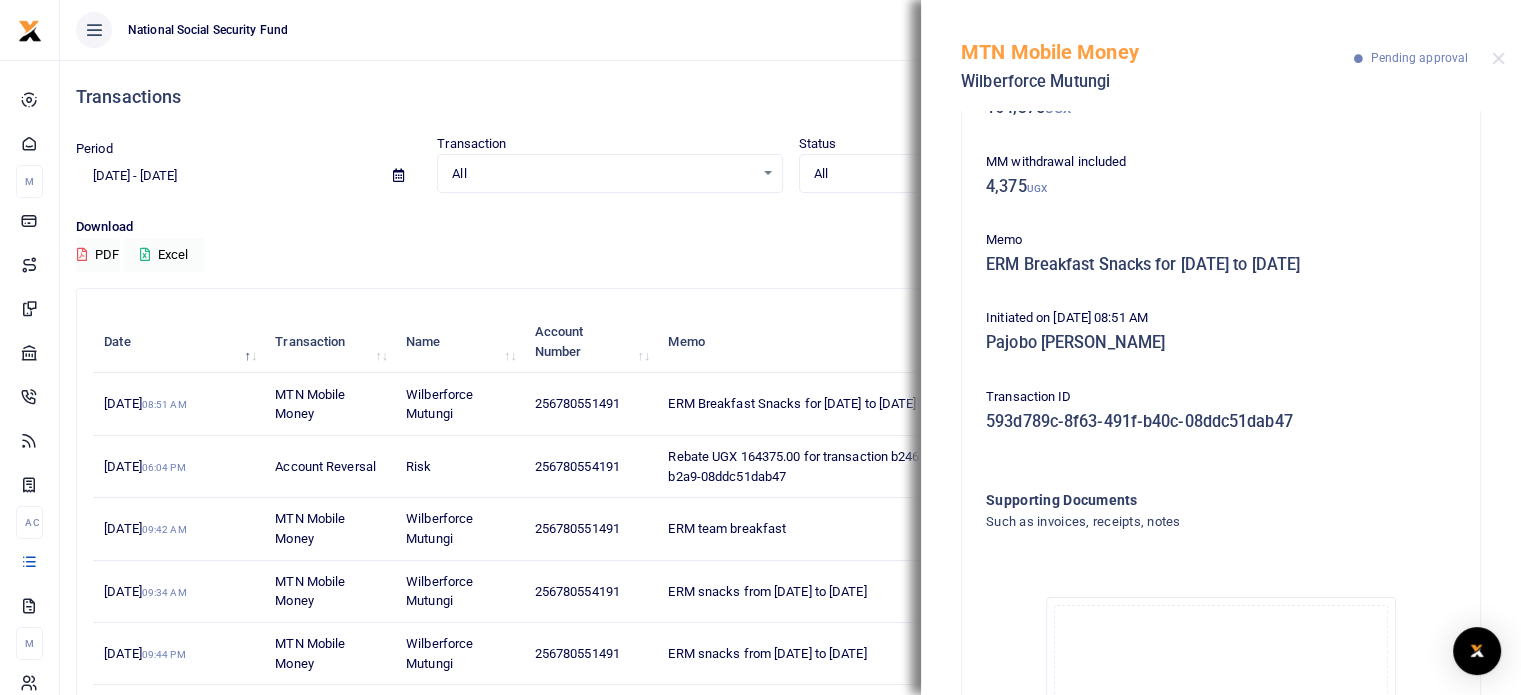 scroll, scrollTop: 368, scrollLeft: 0, axis: vertical 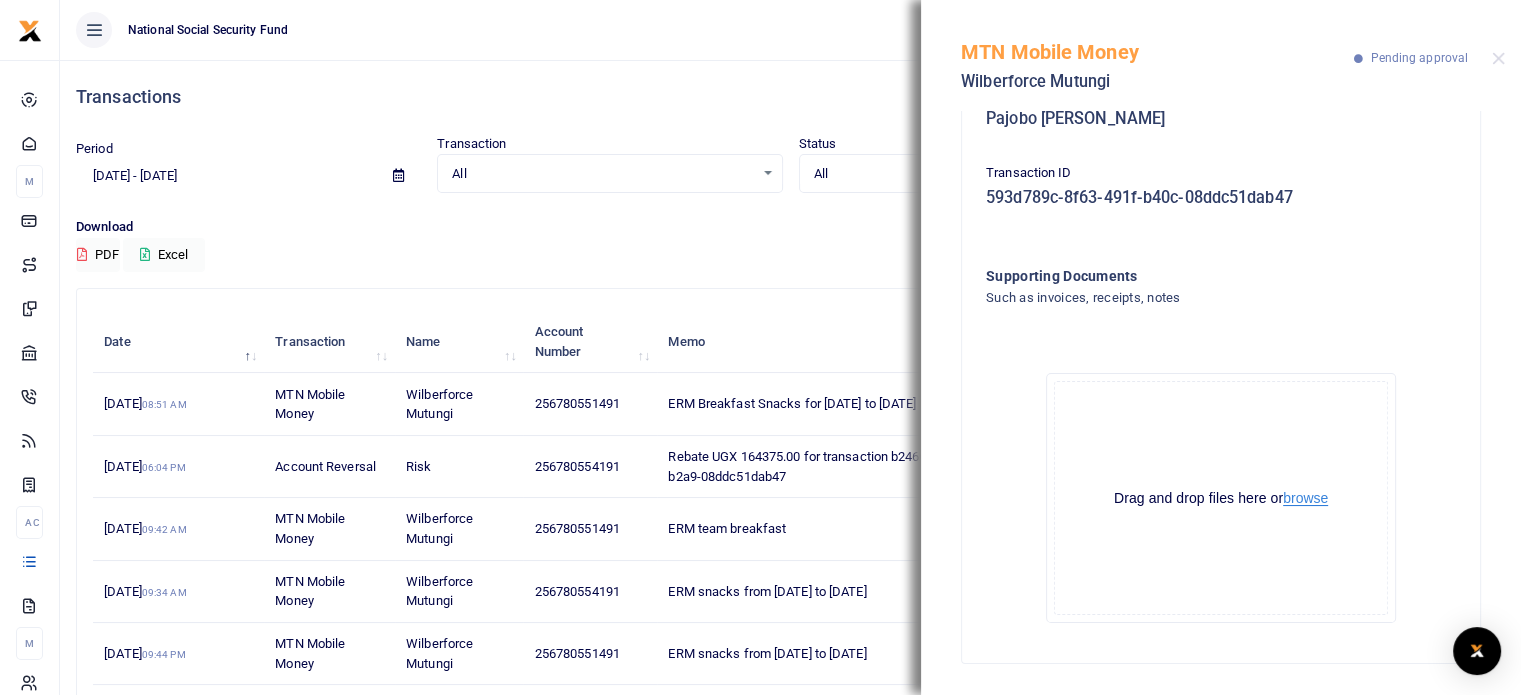 click on "browse" at bounding box center [1305, 498] 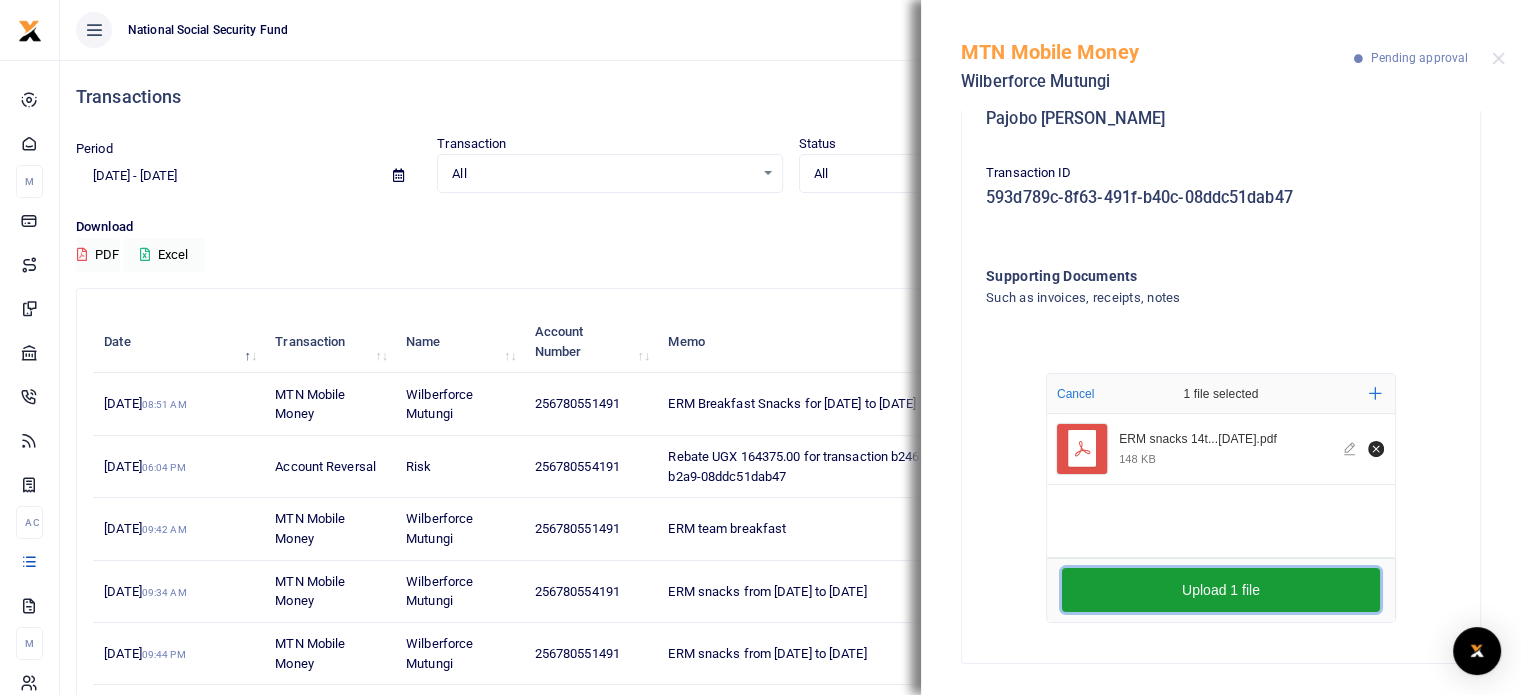 scroll, scrollTop: 100, scrollLeft: 0, axis: vertical 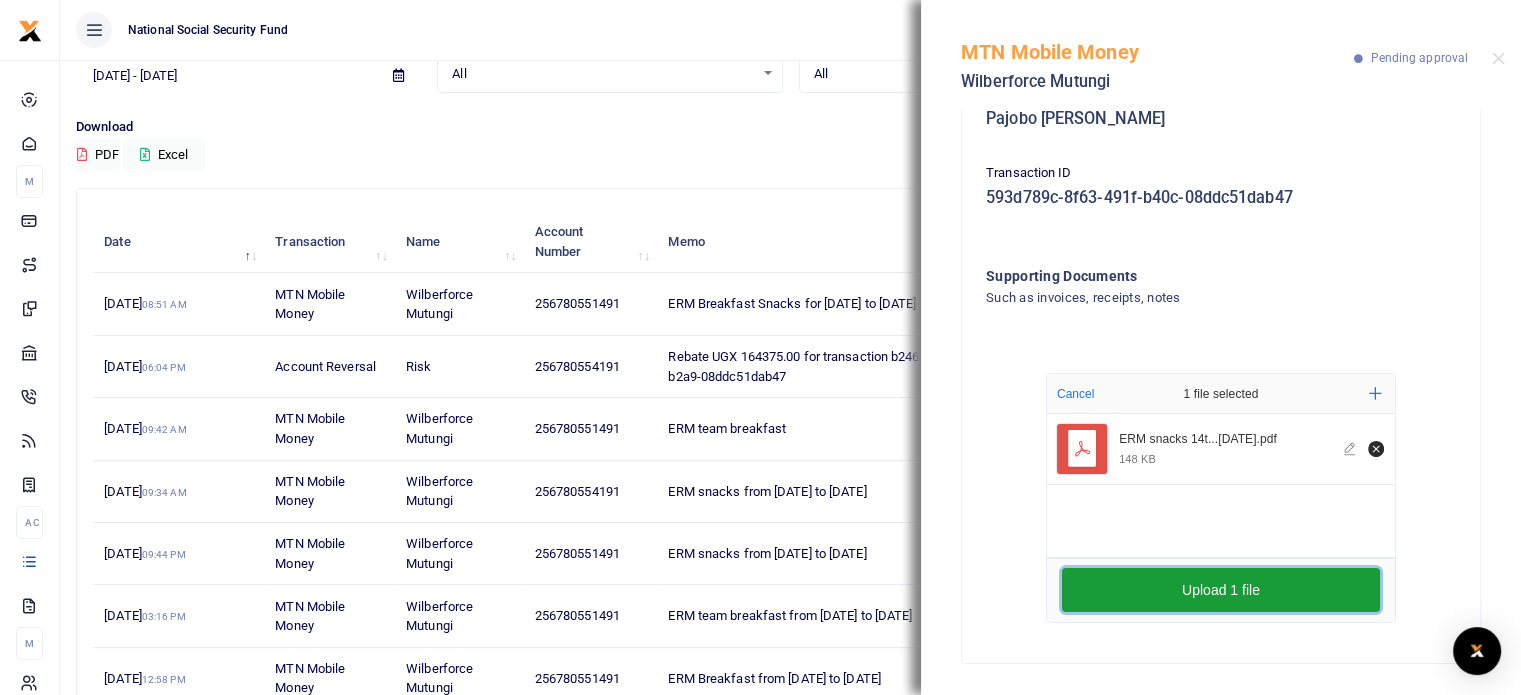 click on "Upload 1 file" at bounding box center (1221, 590) 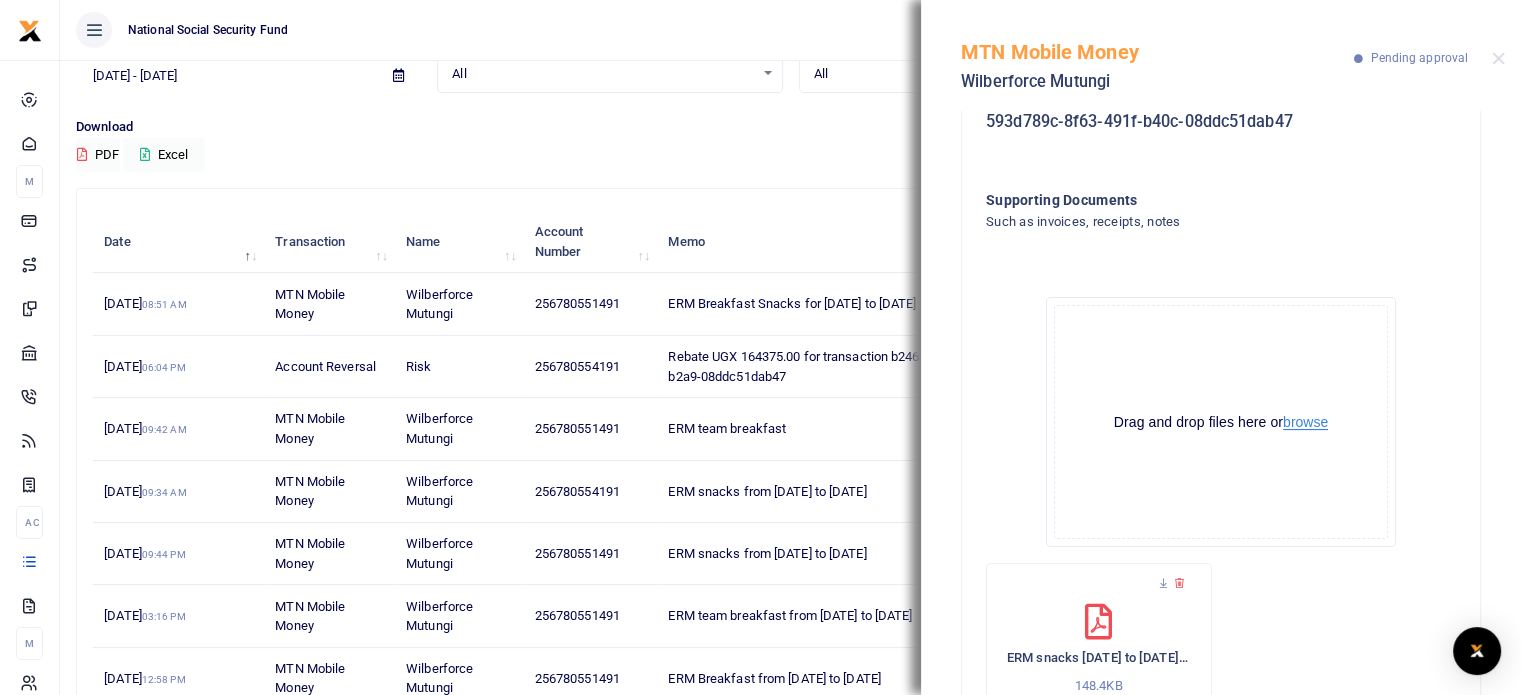 scroll, scrollTop: 558, scrollLeft: 0, axis: vertical 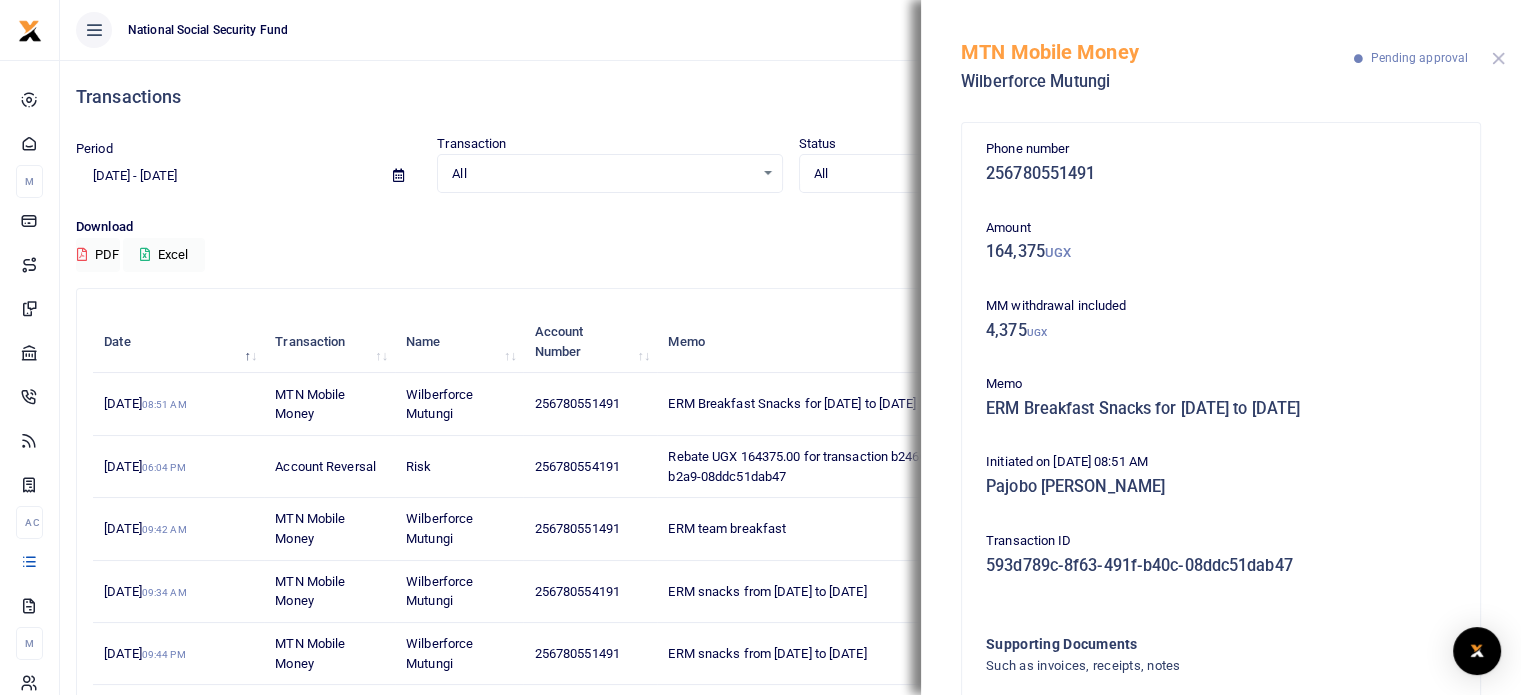 click at bounding box center [1498, 58] 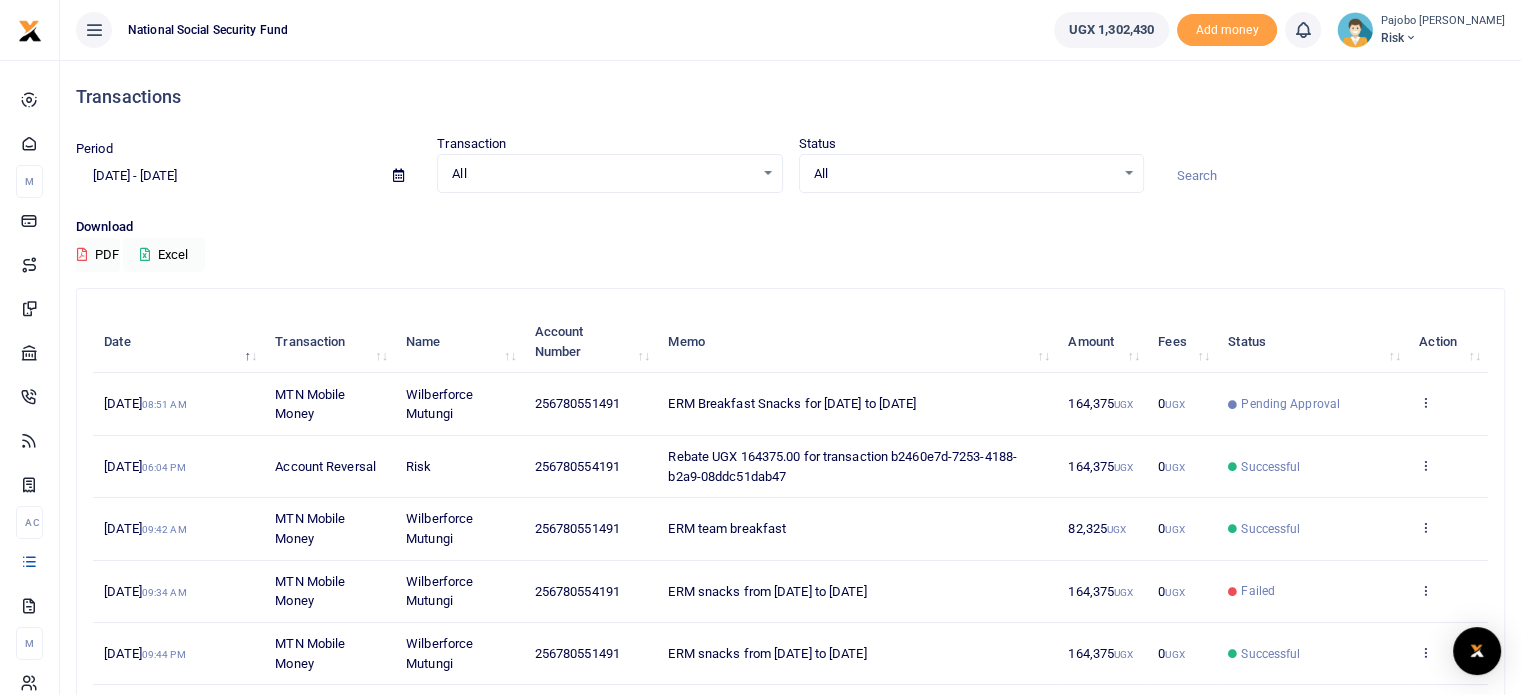 click on "Download
PDF
Excel" at bounding box center [790, 244] 